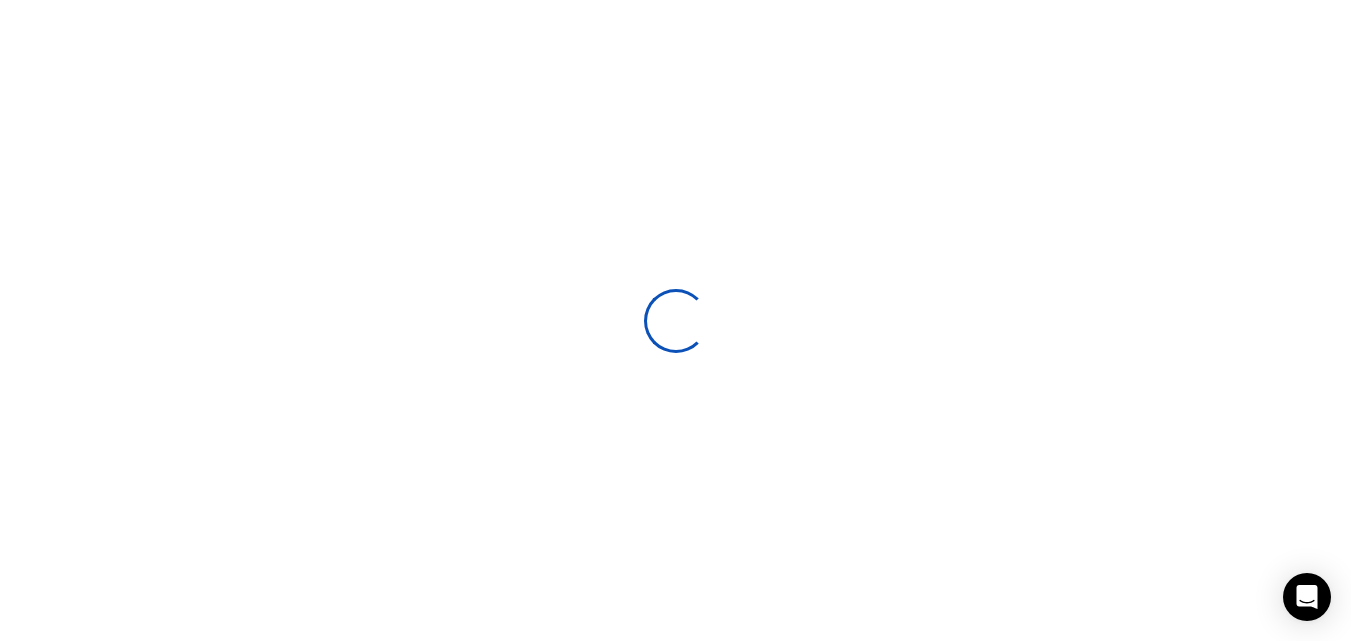 scroll, scrollTop: 0, scrollLeft: 0, axis: both 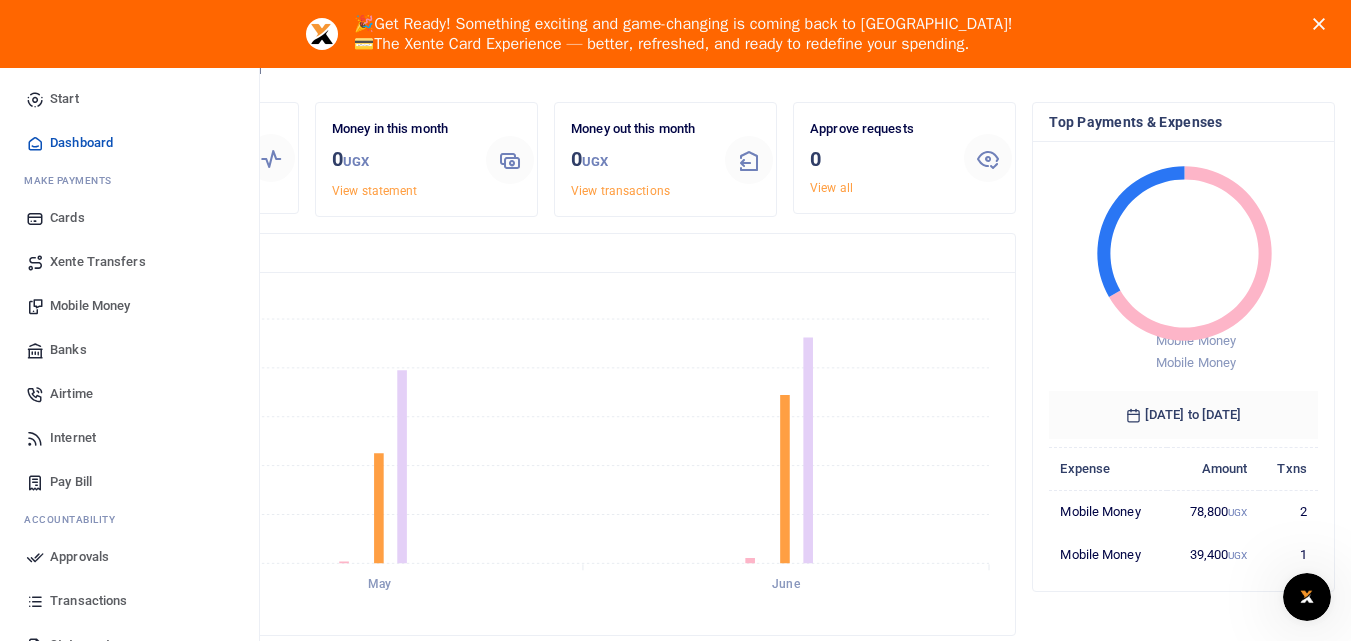 click on "Banks" at bounding box center [68, 350] 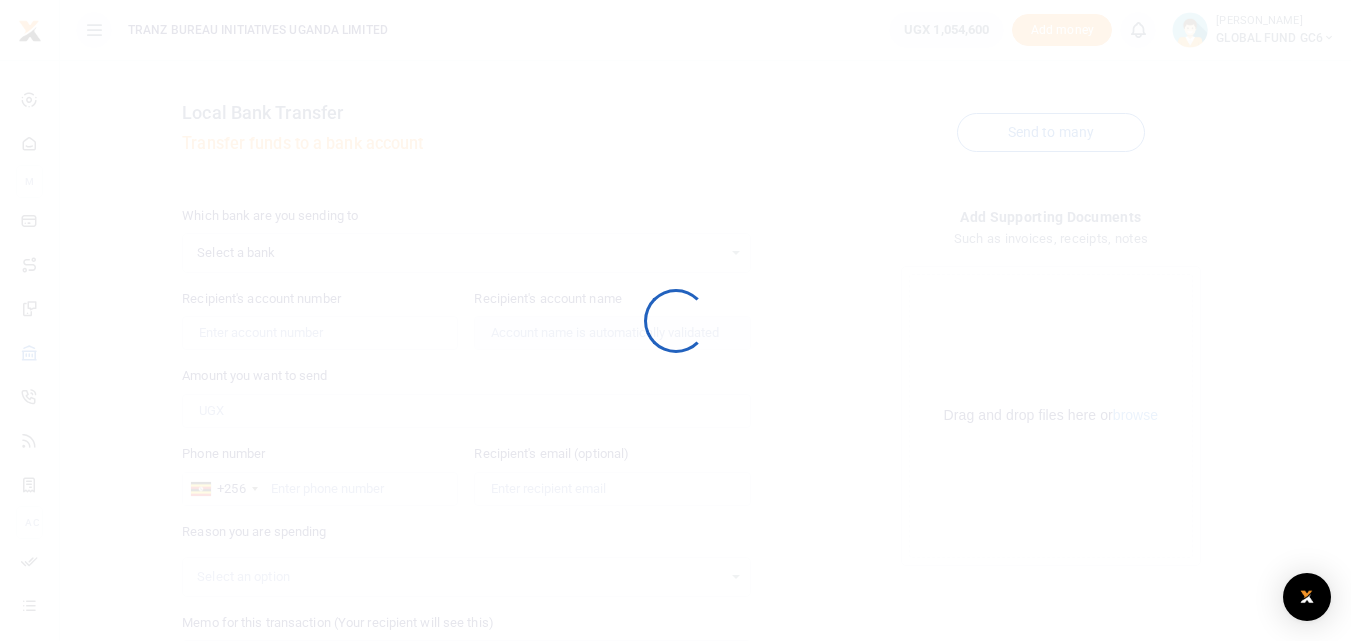 scroll, scrollTop: 0, scrollLeft: 0, axis: both 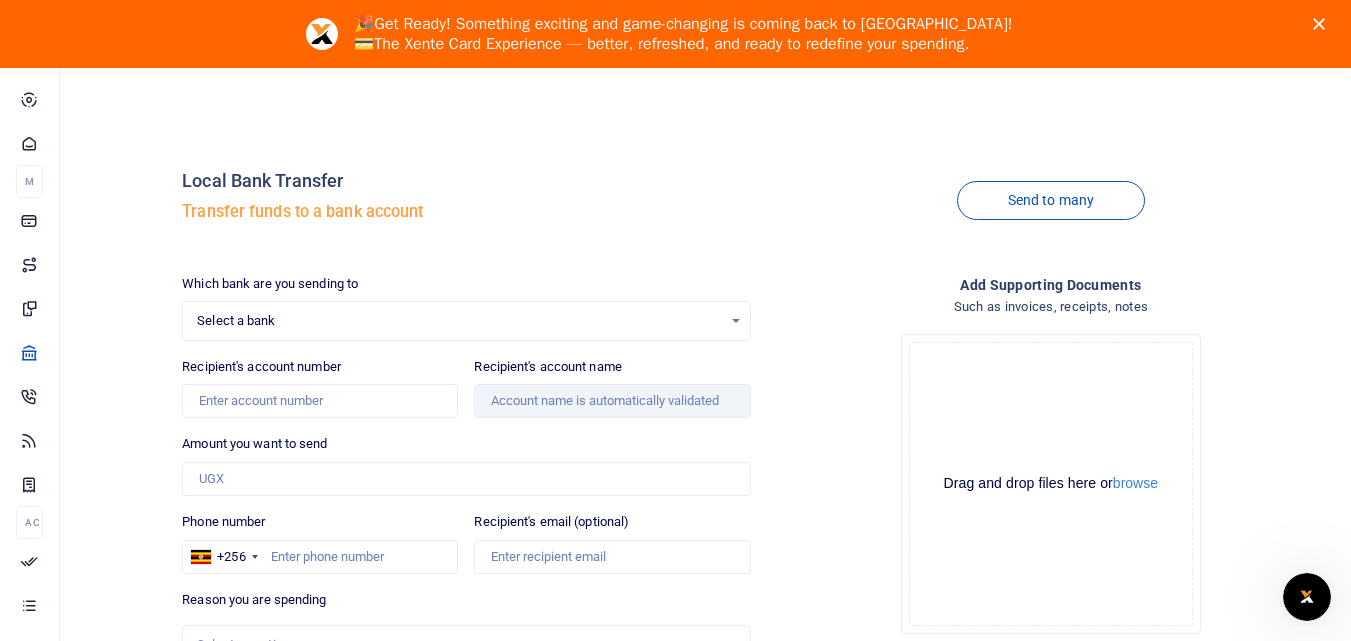 click on "Select a bank" at bounding box center [459, 321] 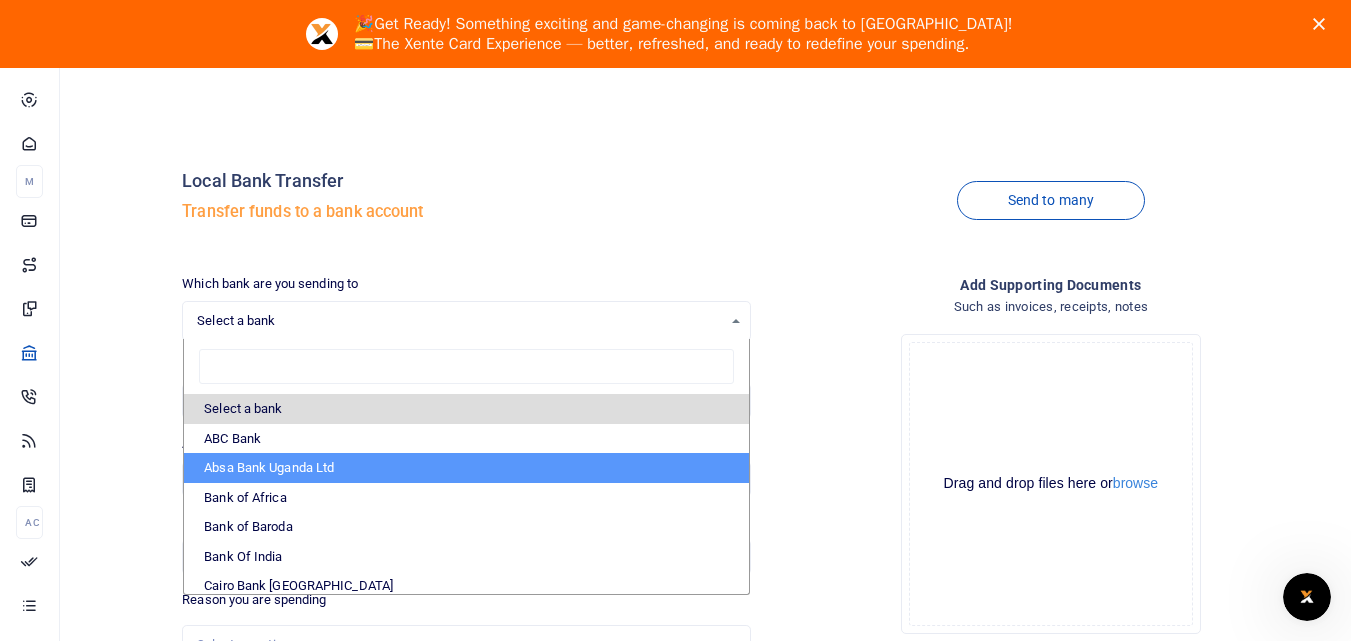 click on "Absa Bank Uganda Ltd" at bounding box center [466, 468] 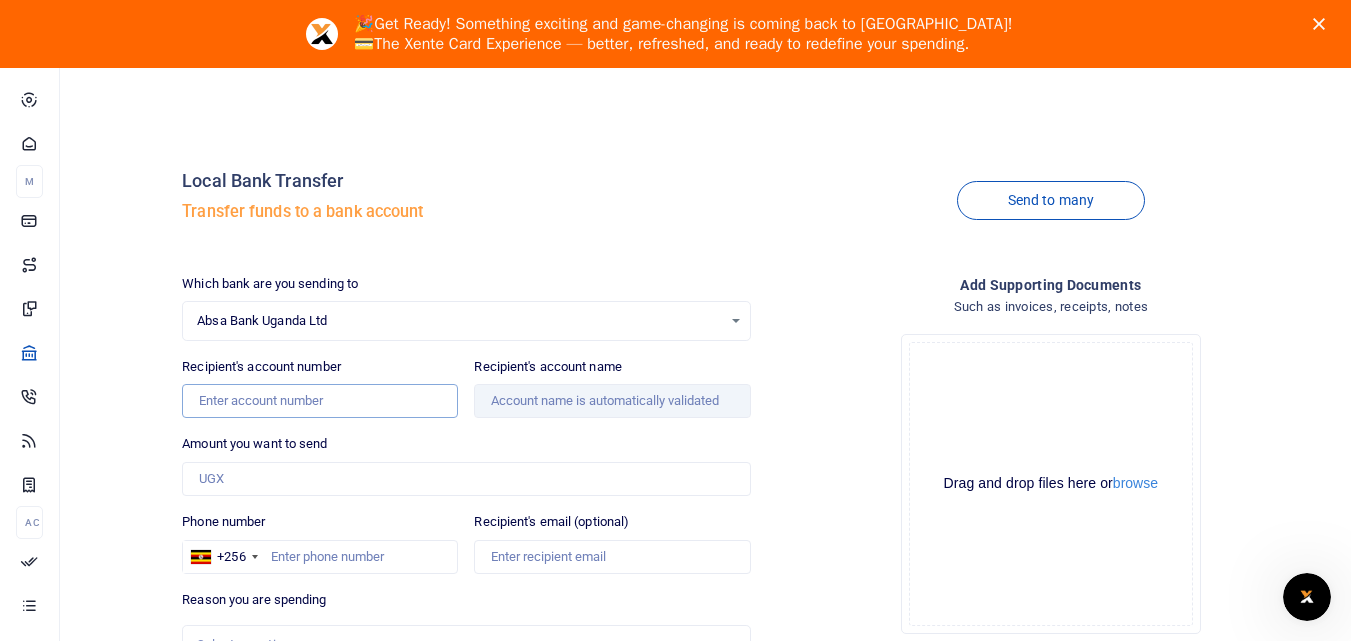 click on "Recipient's account number" at bounding box center (320, 401) 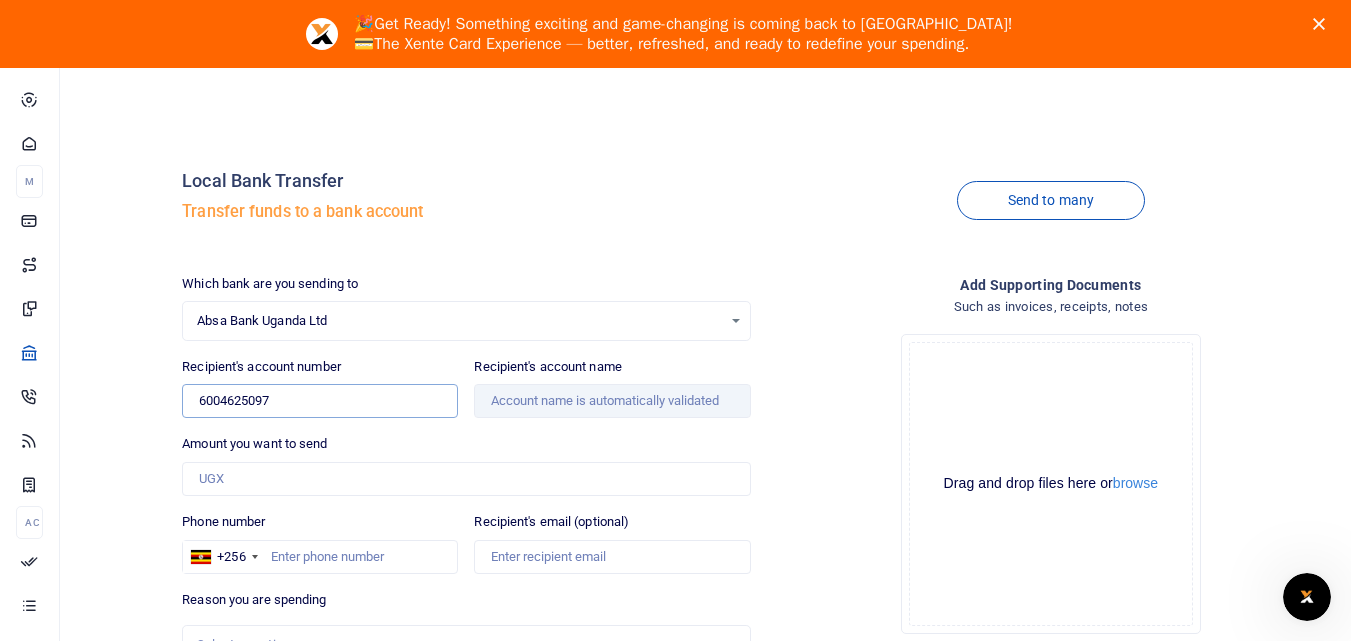 type on "6004625097" 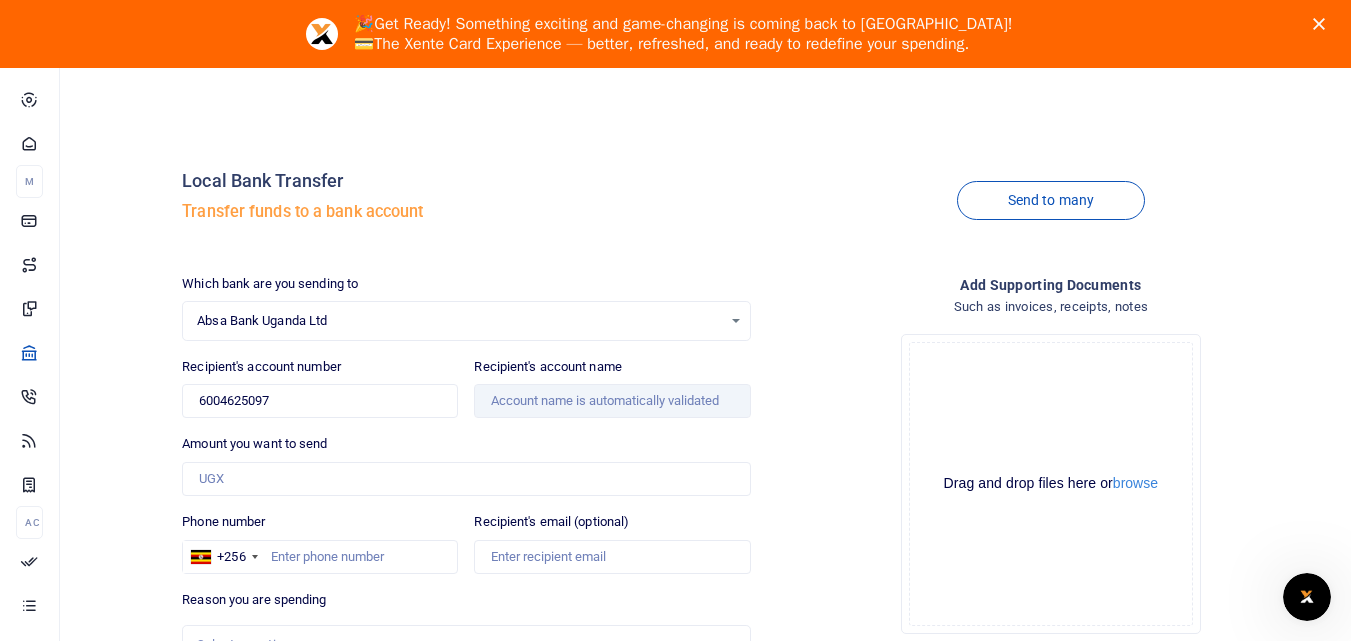 click on "Amount you want to send
Amount is required." at bounding box center [466, 465] 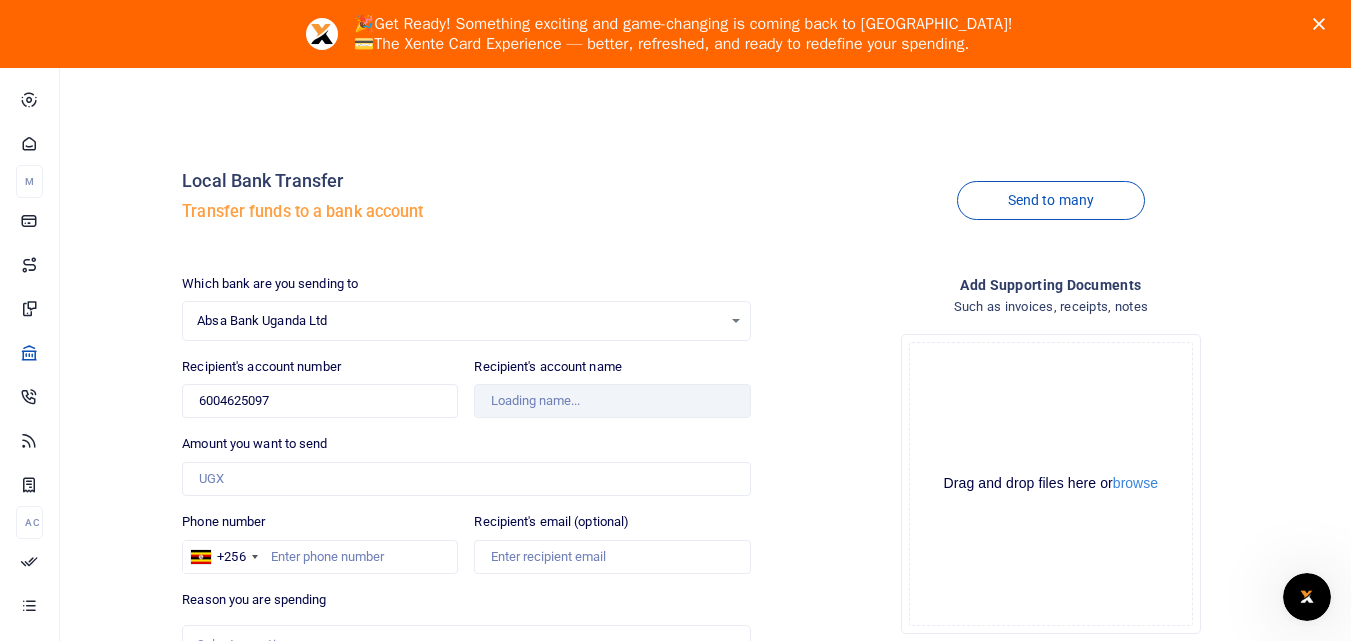 click on "Amount you want to send
Amount is required." at bounding box center (466, 465) 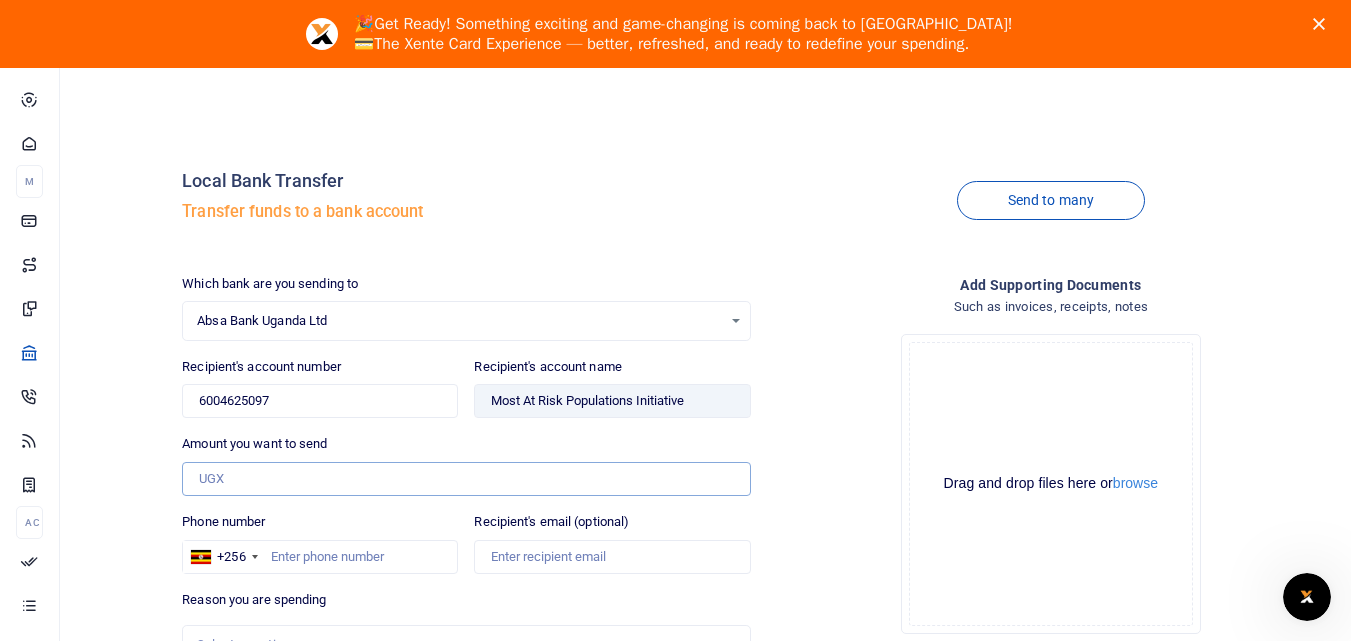 click on "Amount you want to send" at bounding box center [466, 479] 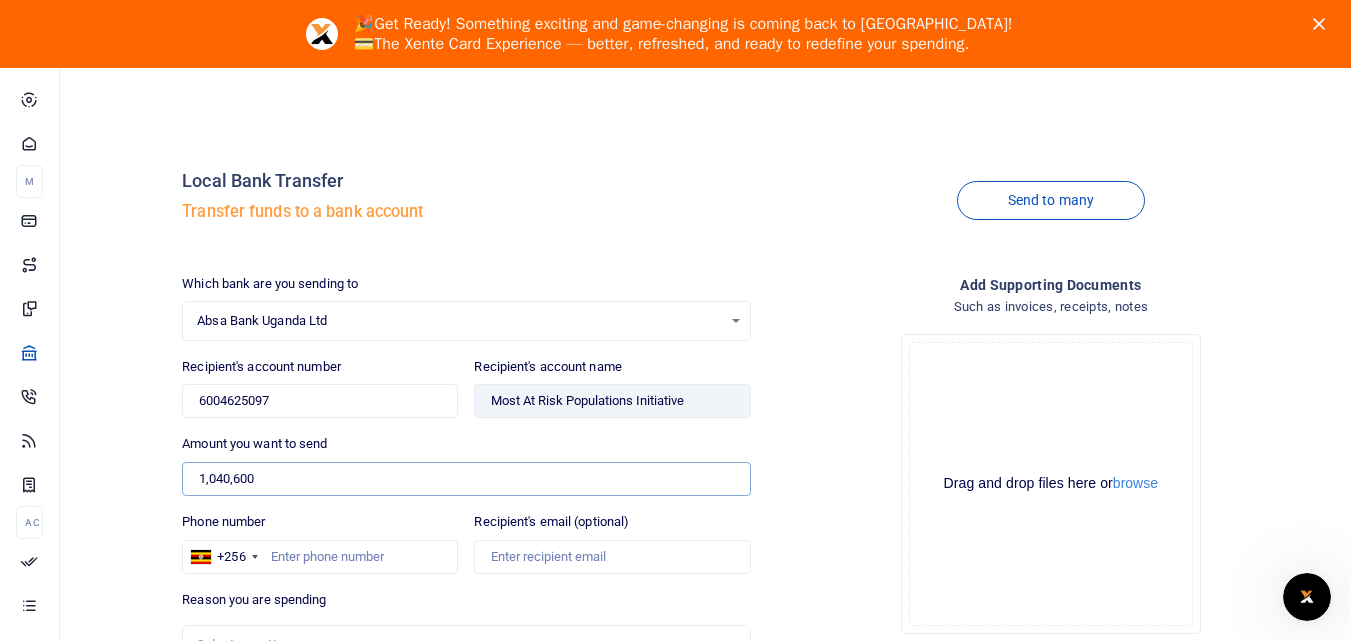 type on "1,040,600" 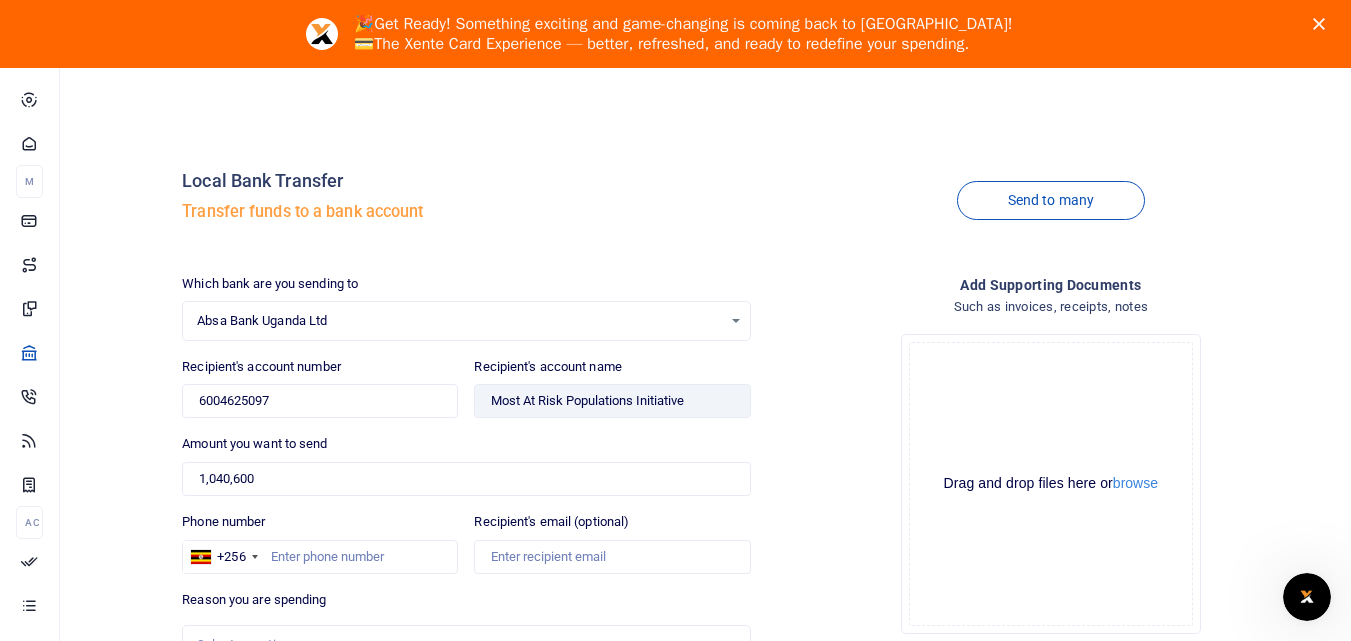click on "Drop your files here Drag and drop files here or  browse Powered by  Uppy" at bounding box center [1051, 484] 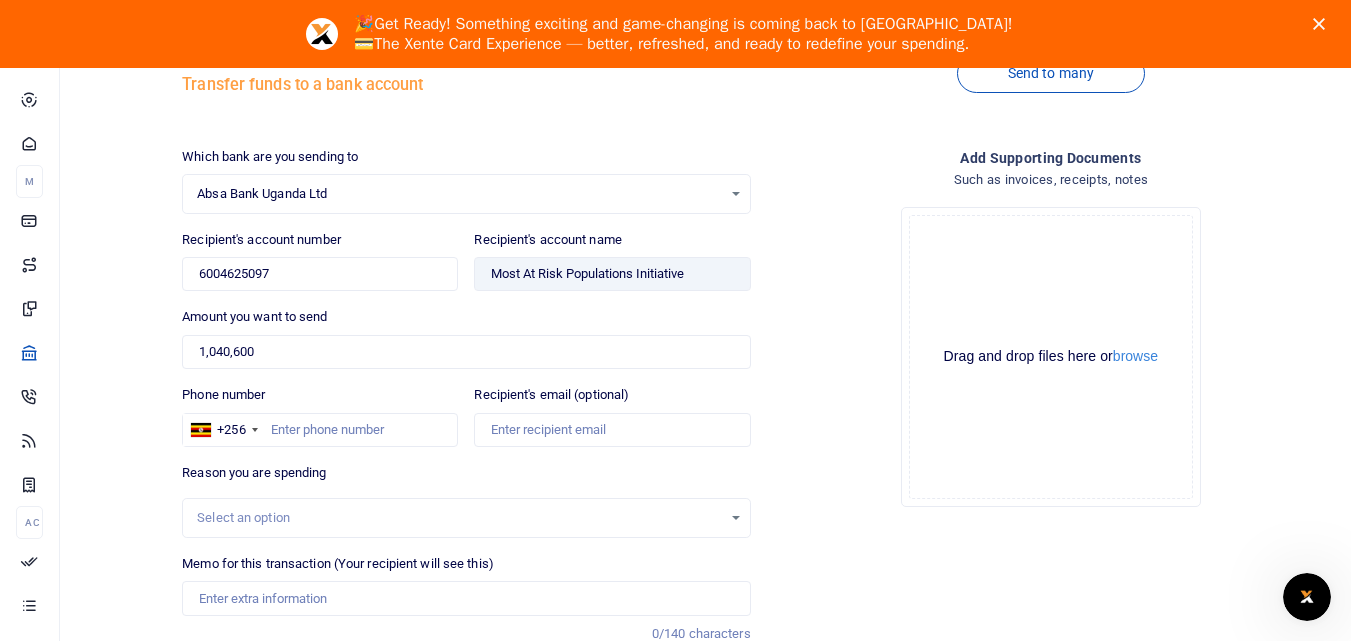 scroll, scrollTop: 200, scrollLeft: 0, axis: vertical 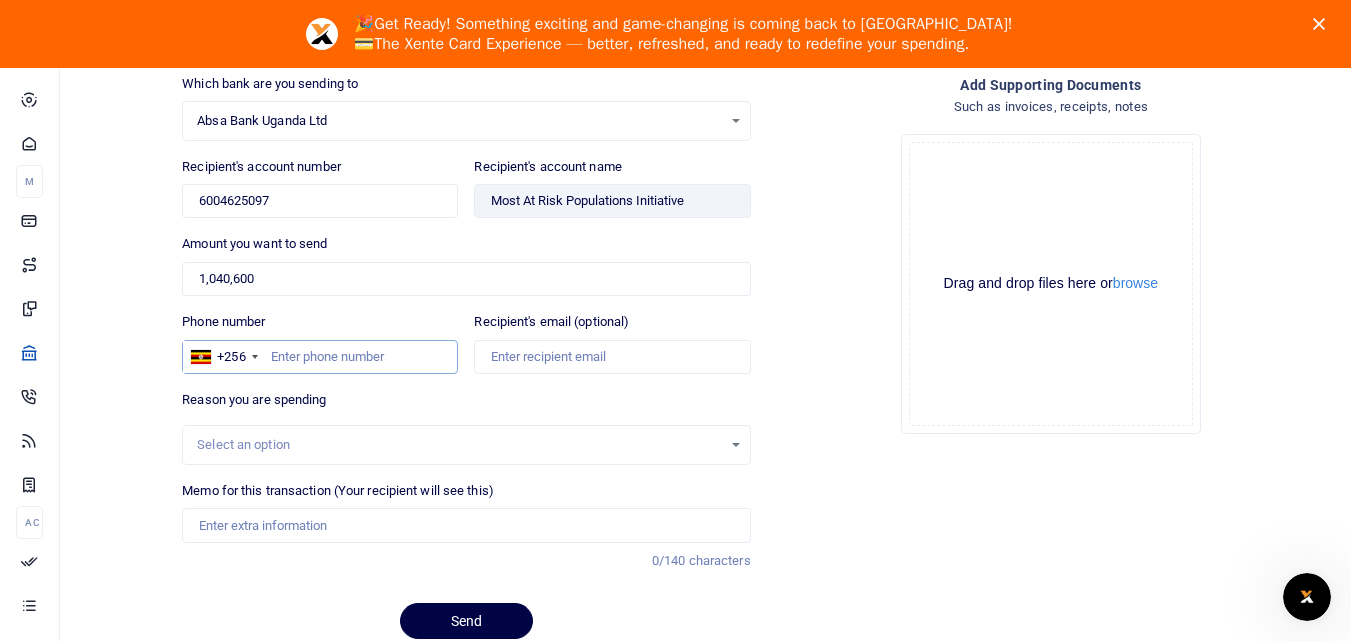 click on "Phone number" at bounding box center (320, 357) 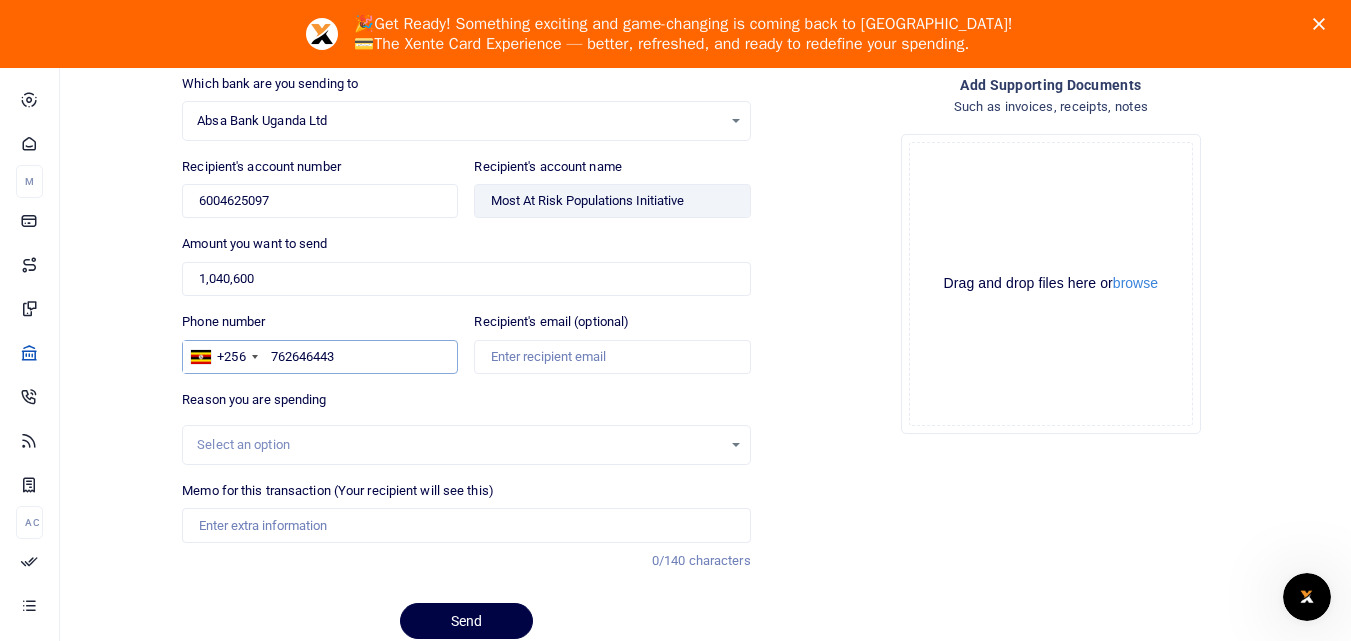 type on "762646443" 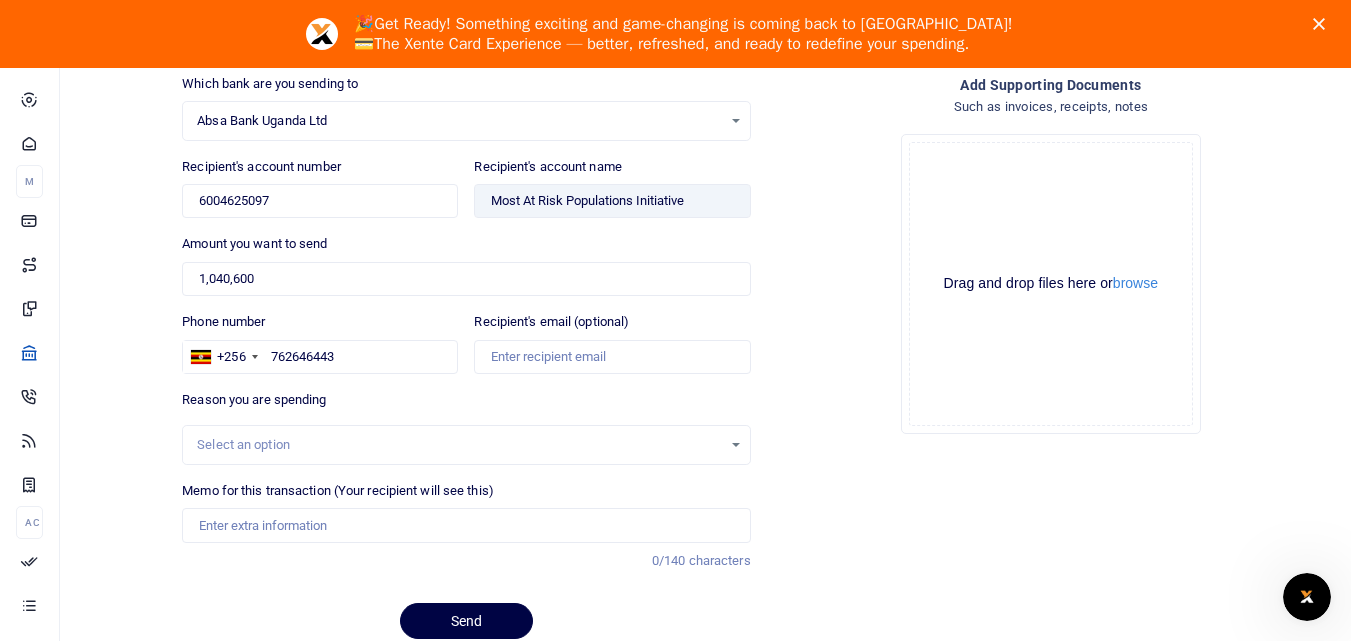 click on "Reason you are spending
Select an option" at bounding box center (466, 427) 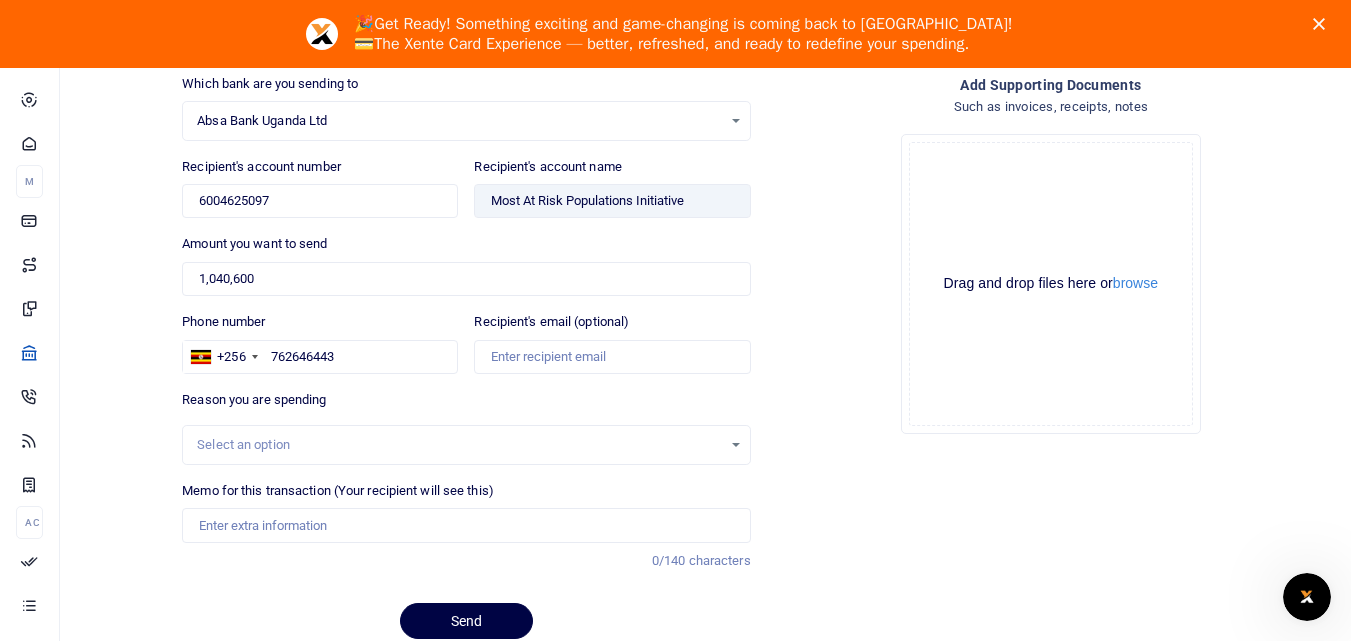 click on "Select an option" at bounding box center (459, 445) 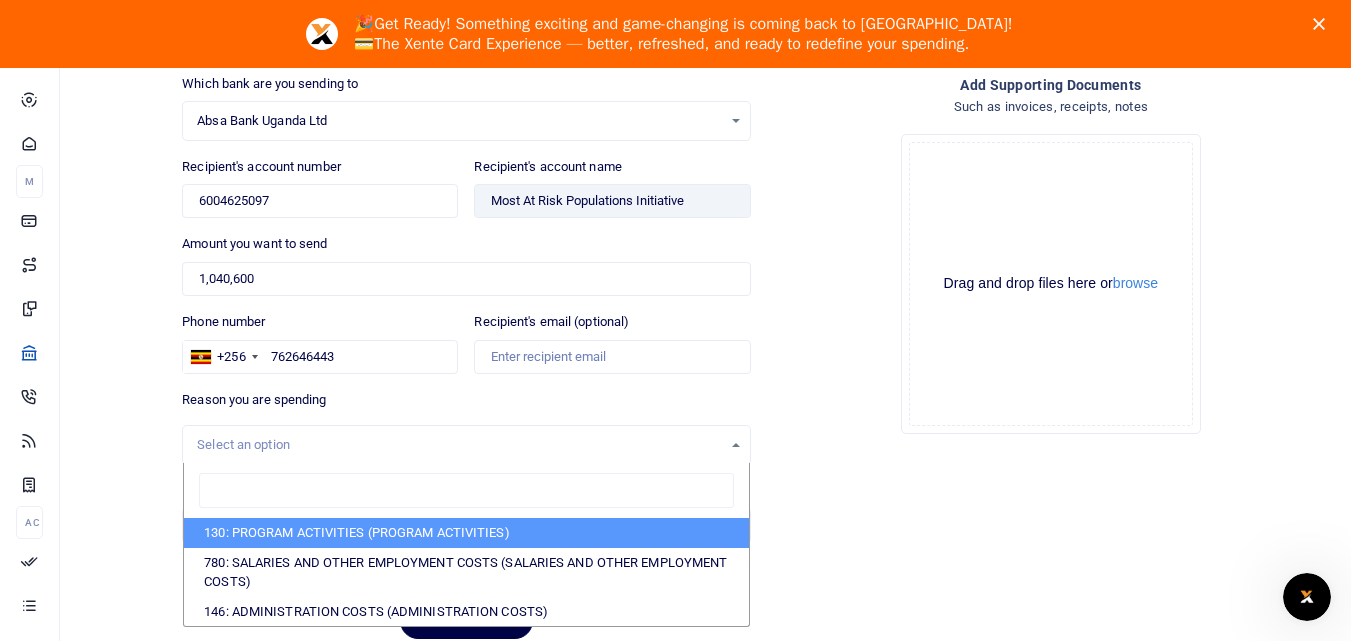 click on "130: PROGRAM ACTIVITIES (PROGRAM ACTIVITIES)" at bounding box center [466, 533] 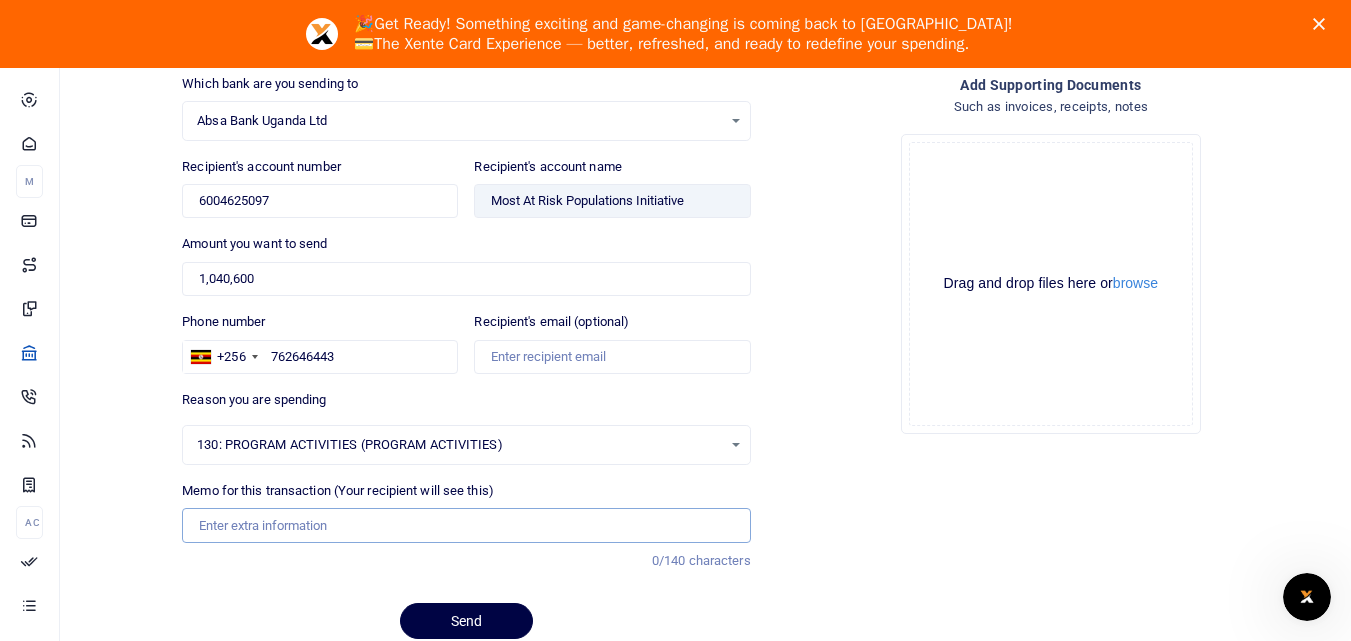 click on "Memo for this transaction (Your recipient will see this)" at bounding box center (466, 525) 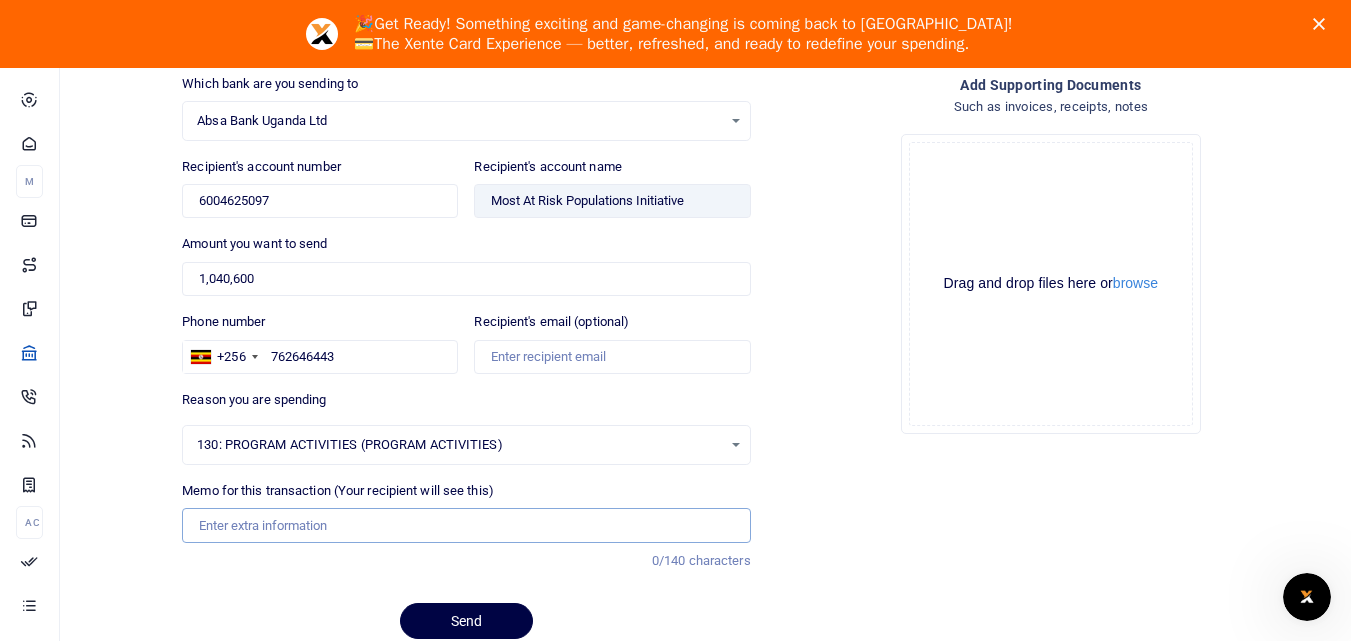 type on "r" 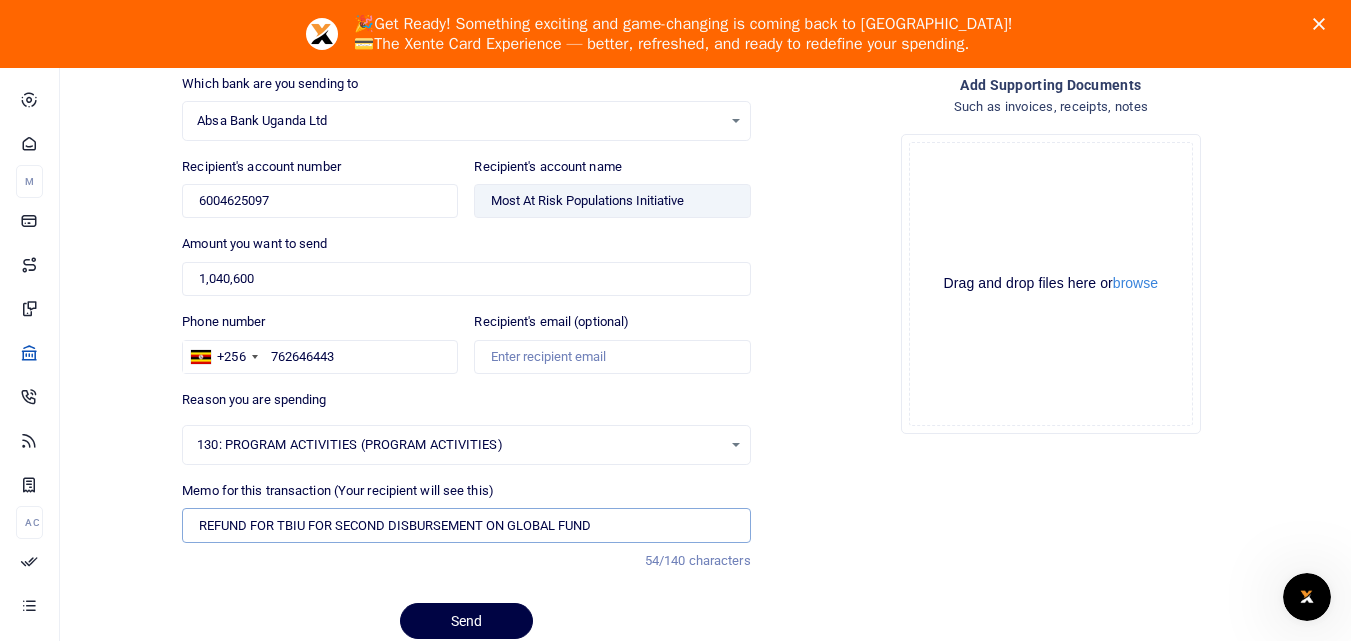 type on "REFUND FOR TBIU FOR SECOND DISBURSEMENT ON GLOBAL FUND" 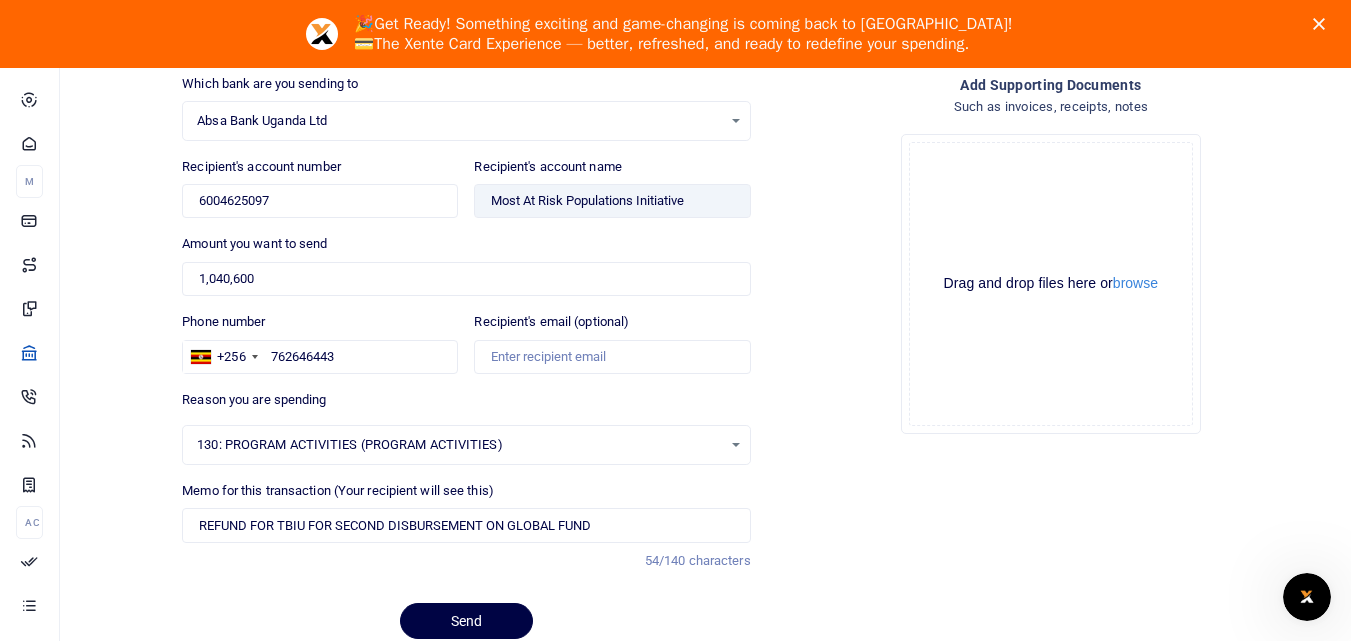 click on "Add supporting Documents
Such as invoices, receipts, notes
Drop your files here Drag and drop files here or  browse Powered by  Uppy" at bounding box center [1051, 365] 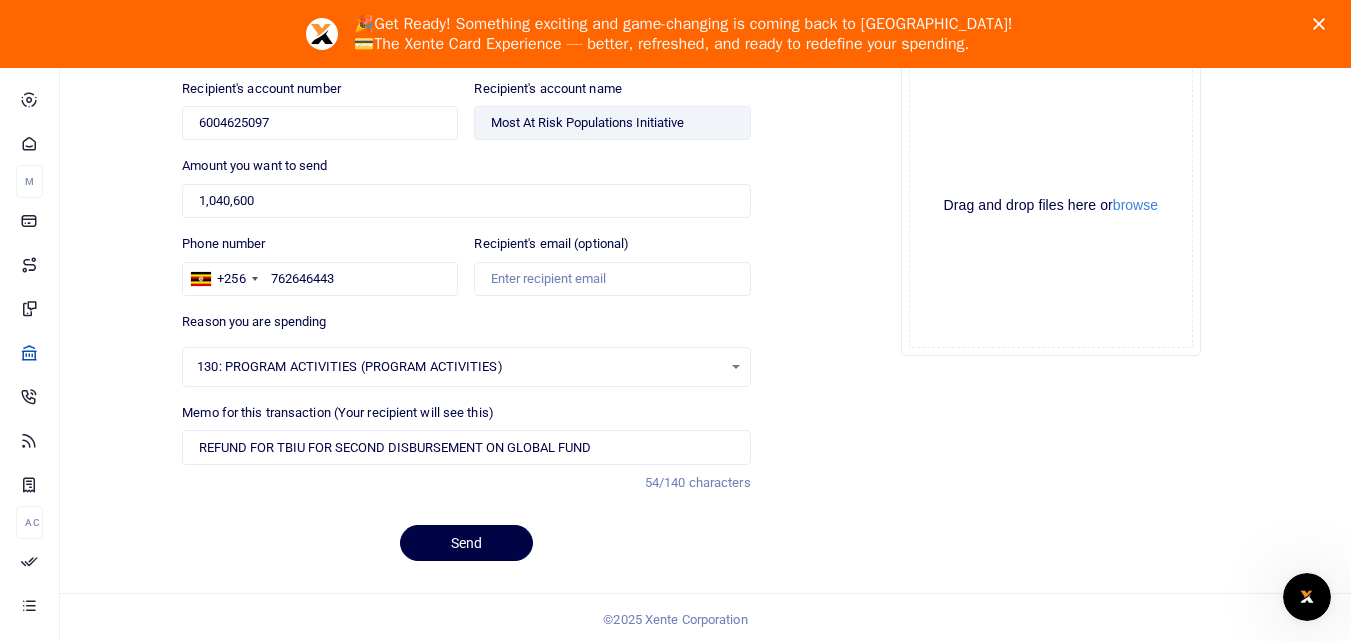 scroll, scrollTop: 282, scrollLeft: 0, axis: vertical 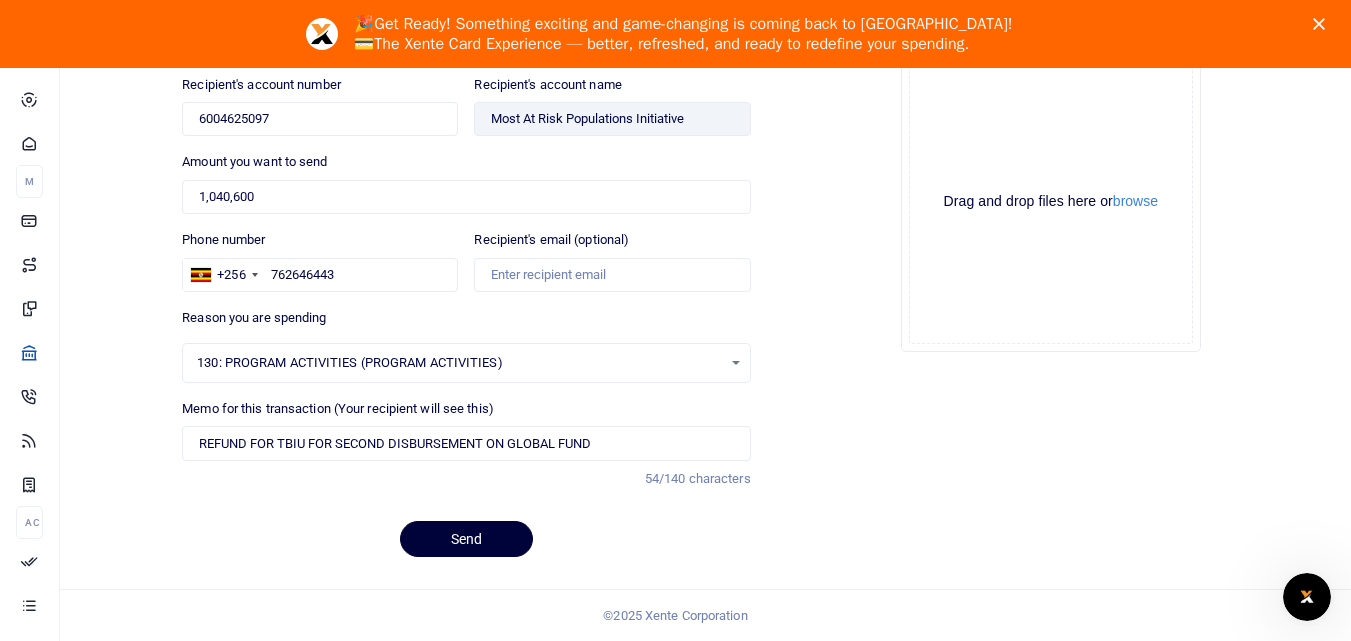 click on "Send" at bounding box center [466, 539] 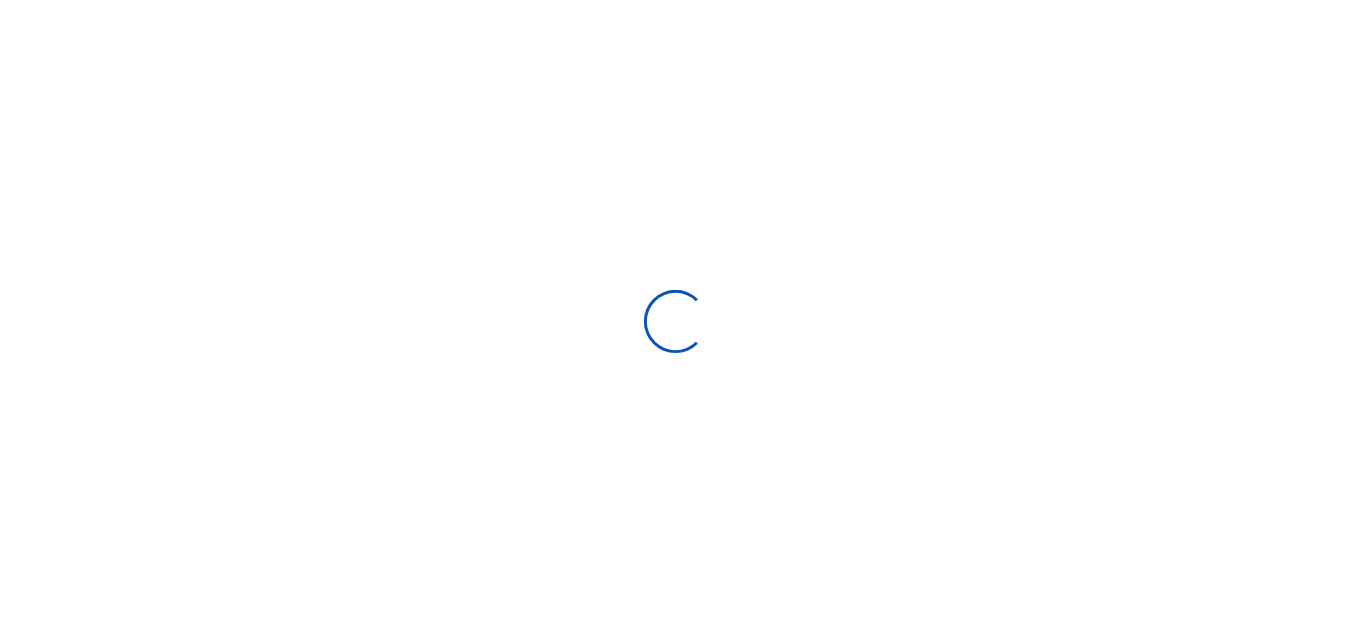 scroll, scrollTop: 212, scrollLeft: 0, axis: vertical 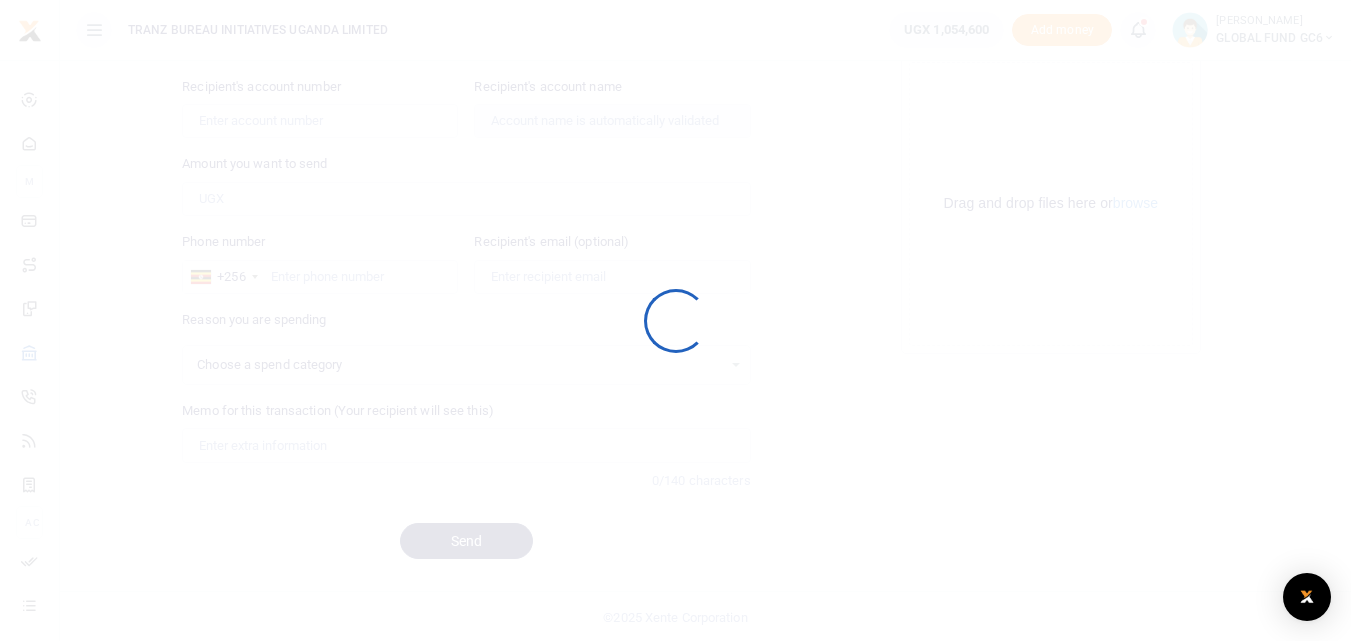 select 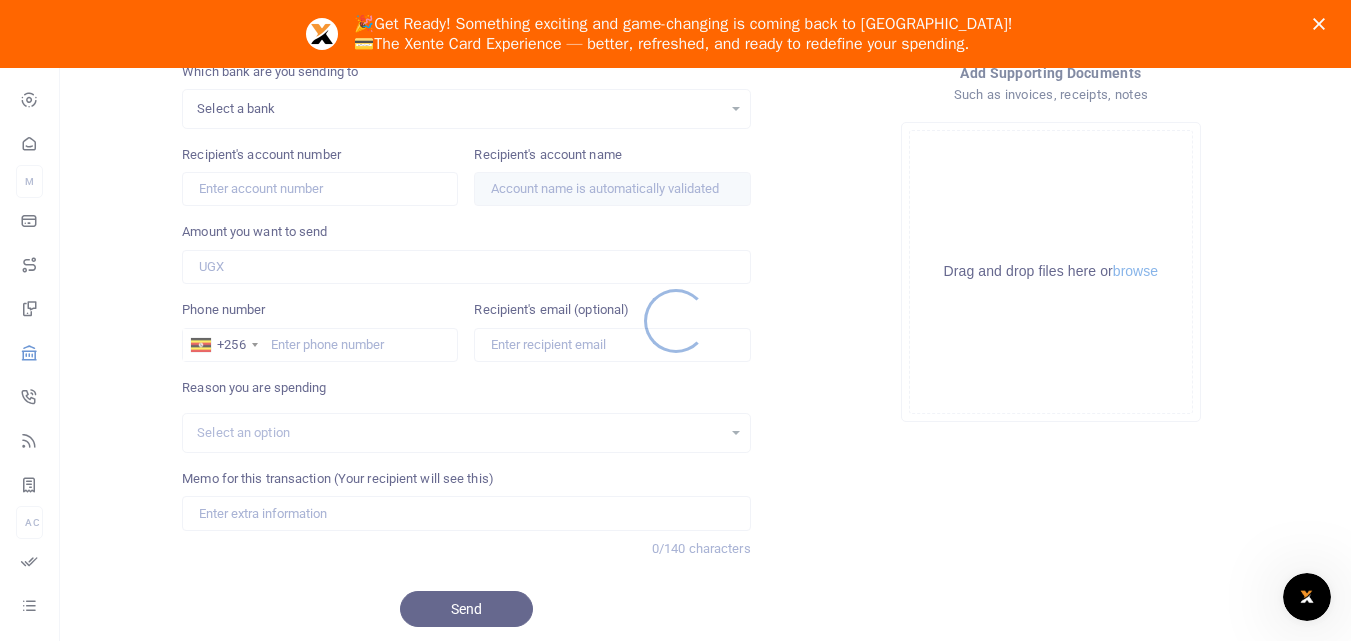 scroll, scrollTop: 0, scrollLeft: 0, axis: both 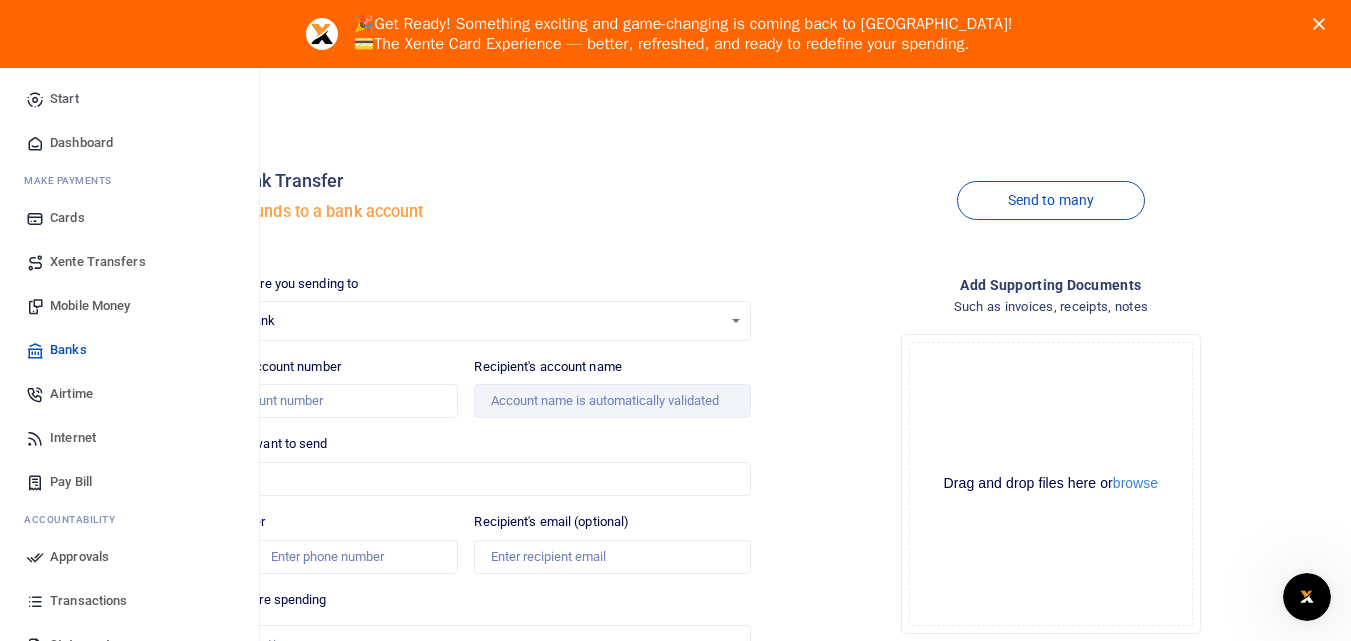 click on "Dashboard" at bounding box center (81, 143) 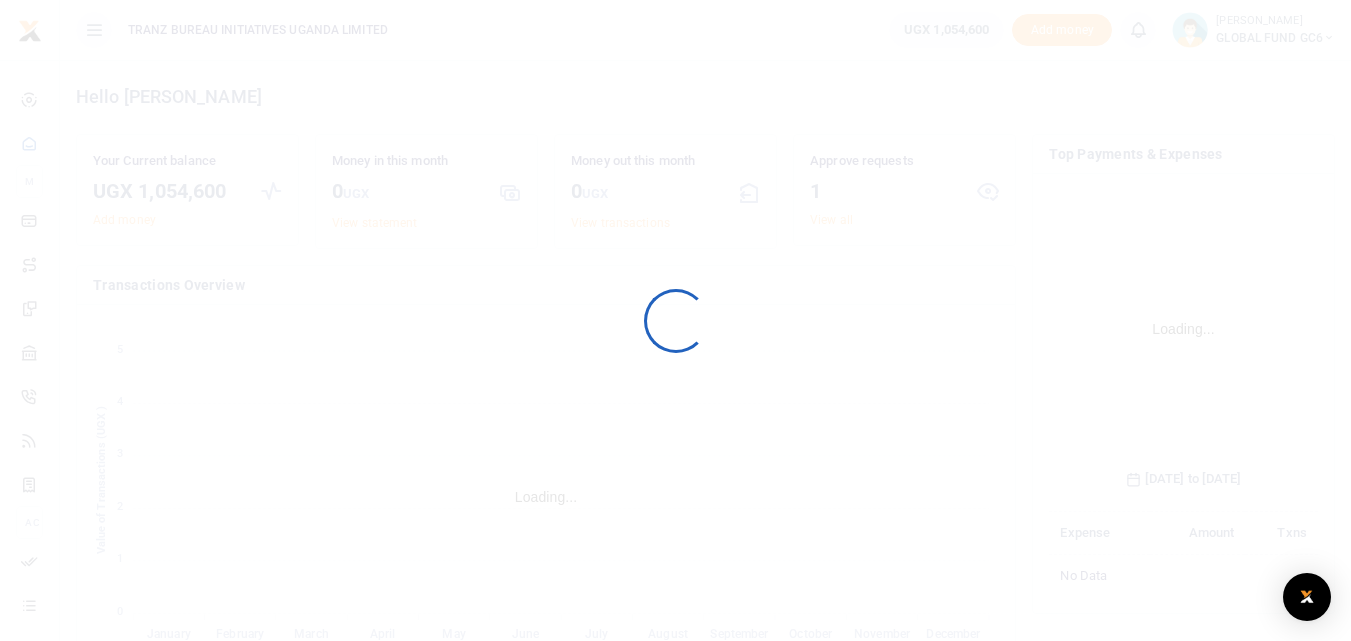 scroll, scrollTop: 0, scrollLeft: 0, axis: both 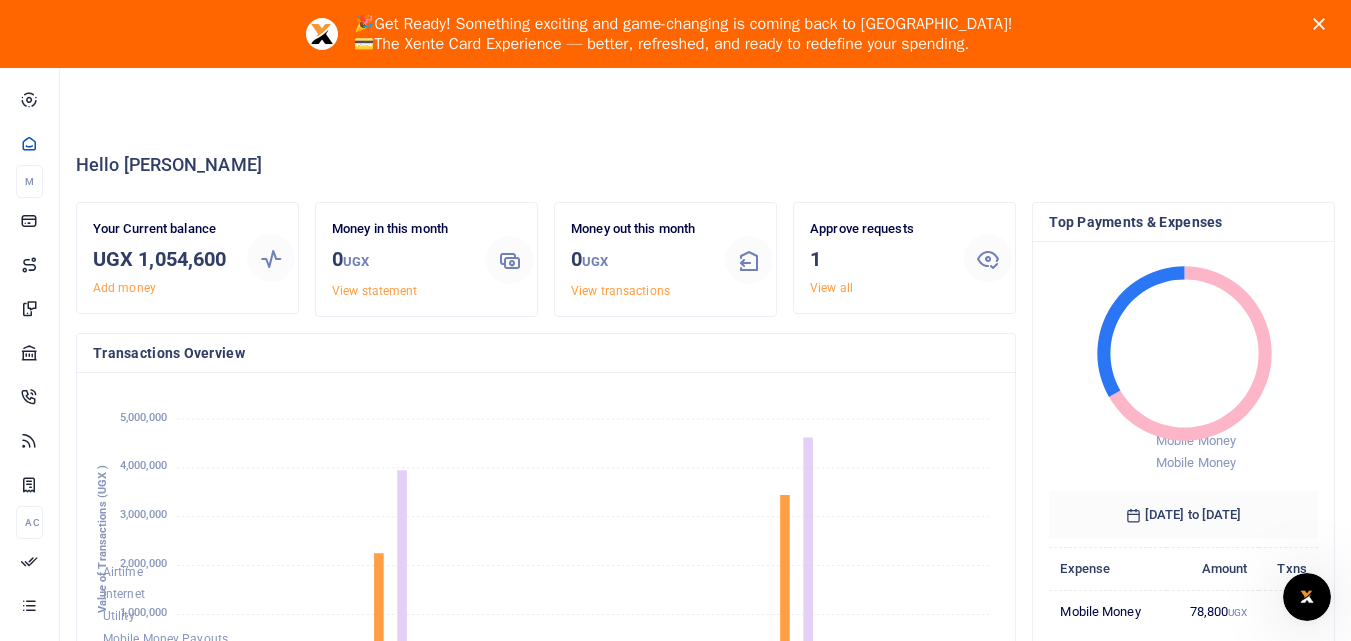 click at bounding box center (1323, 24) 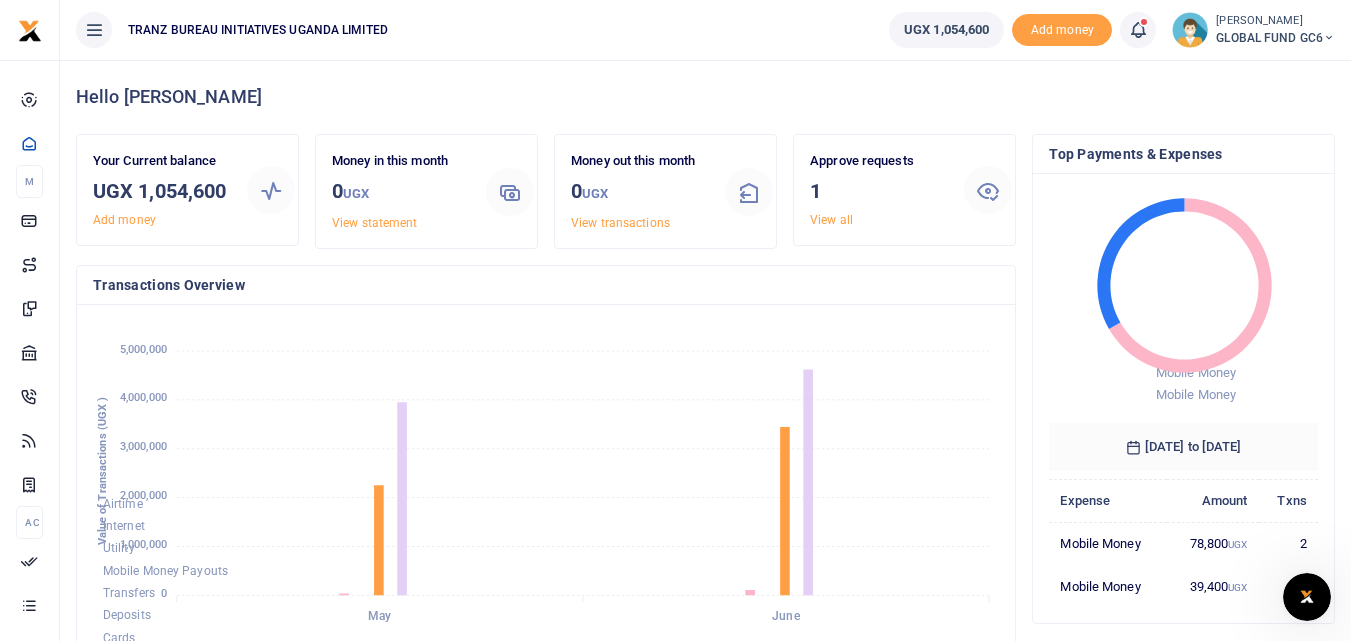 click at bounding box center [1138, 30] 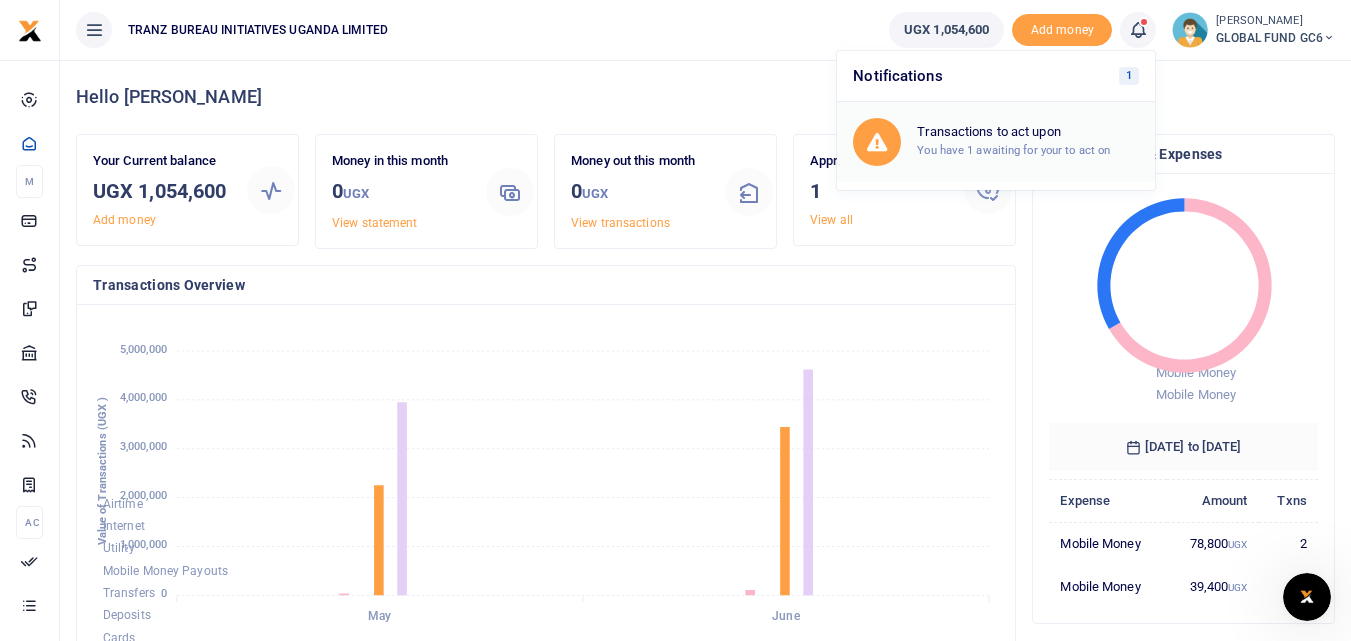 click on "Transactions to act upon" at bounding box center [1028, 132] 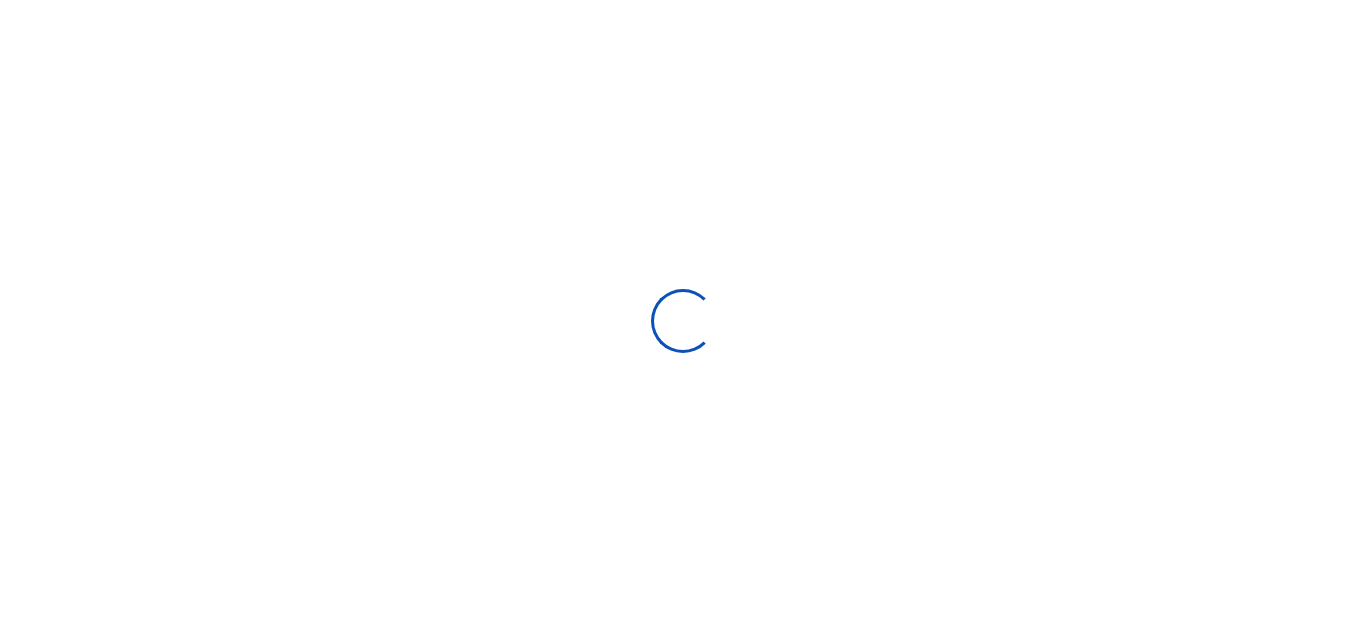scroll, scrollTop: 0, scrollLeft: 0, axis: both 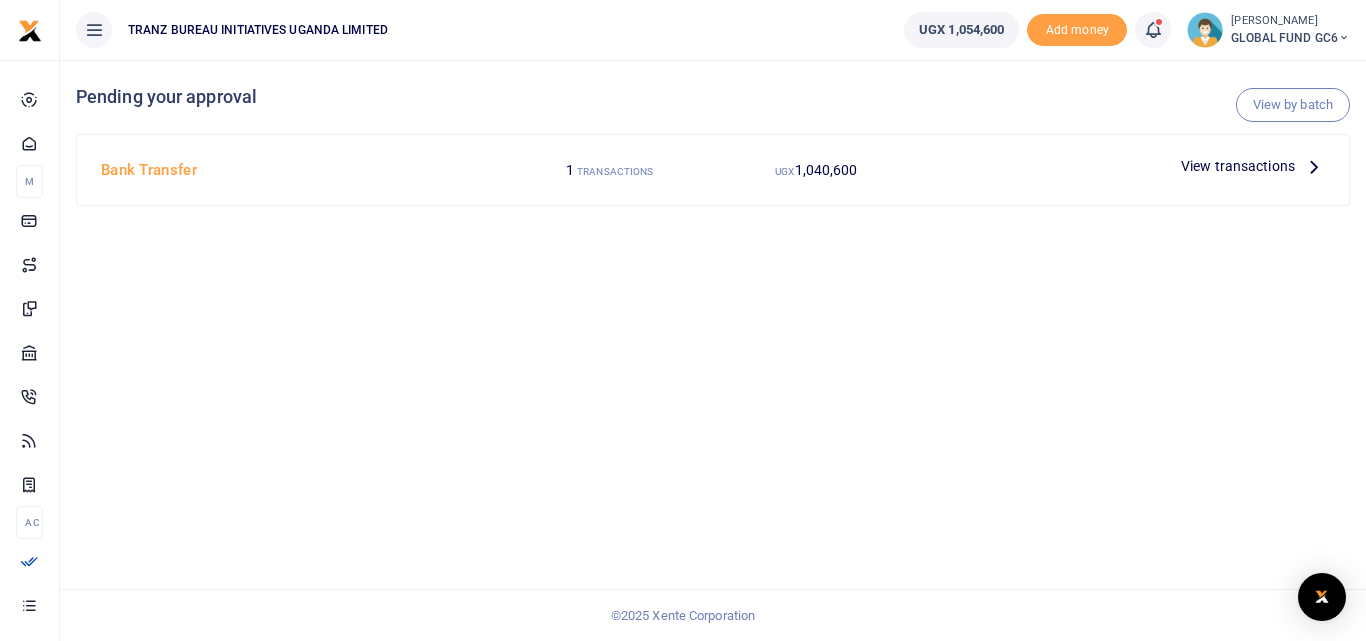 click at bounding box center (1314, 166) 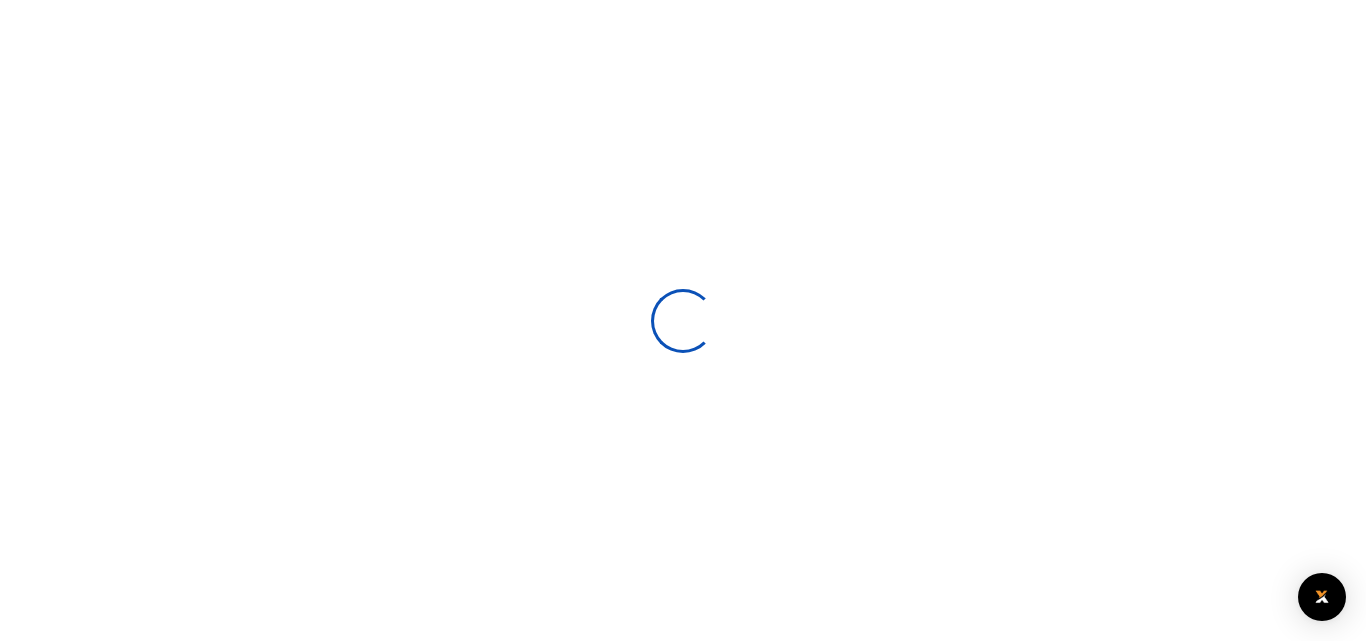 scroll, scrollTop: 0, scrollLeft: 0, axis: both 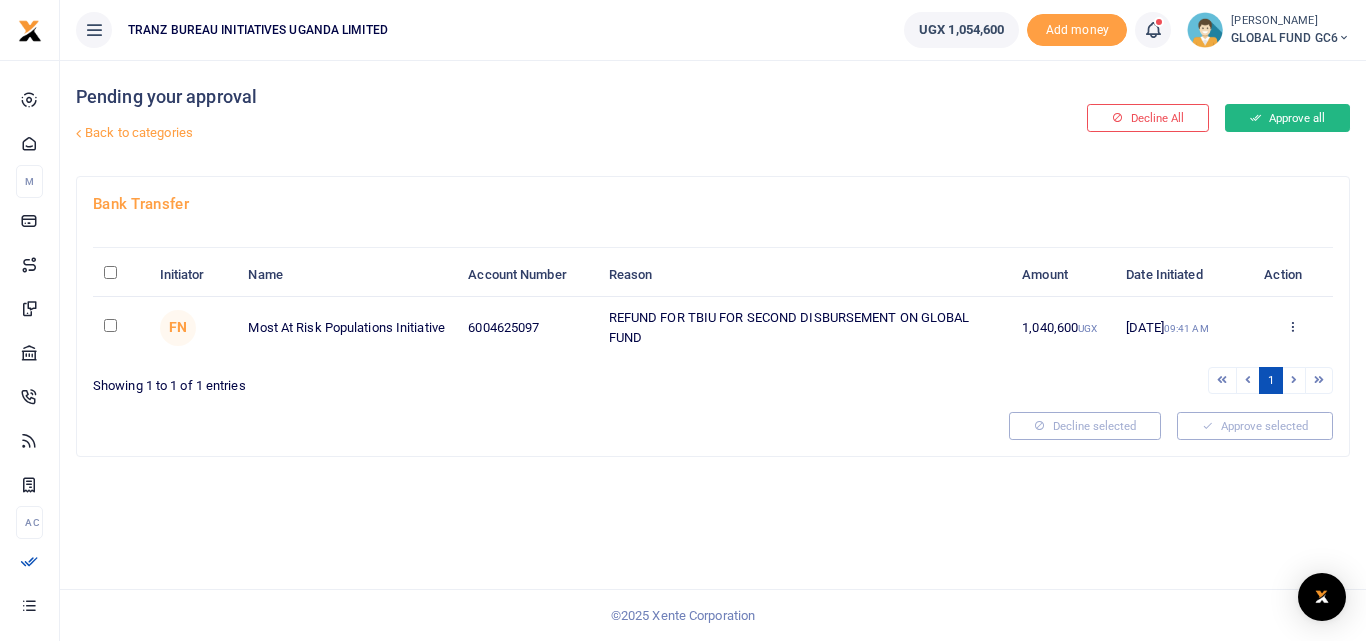 click at bounding box center [1255, 118] 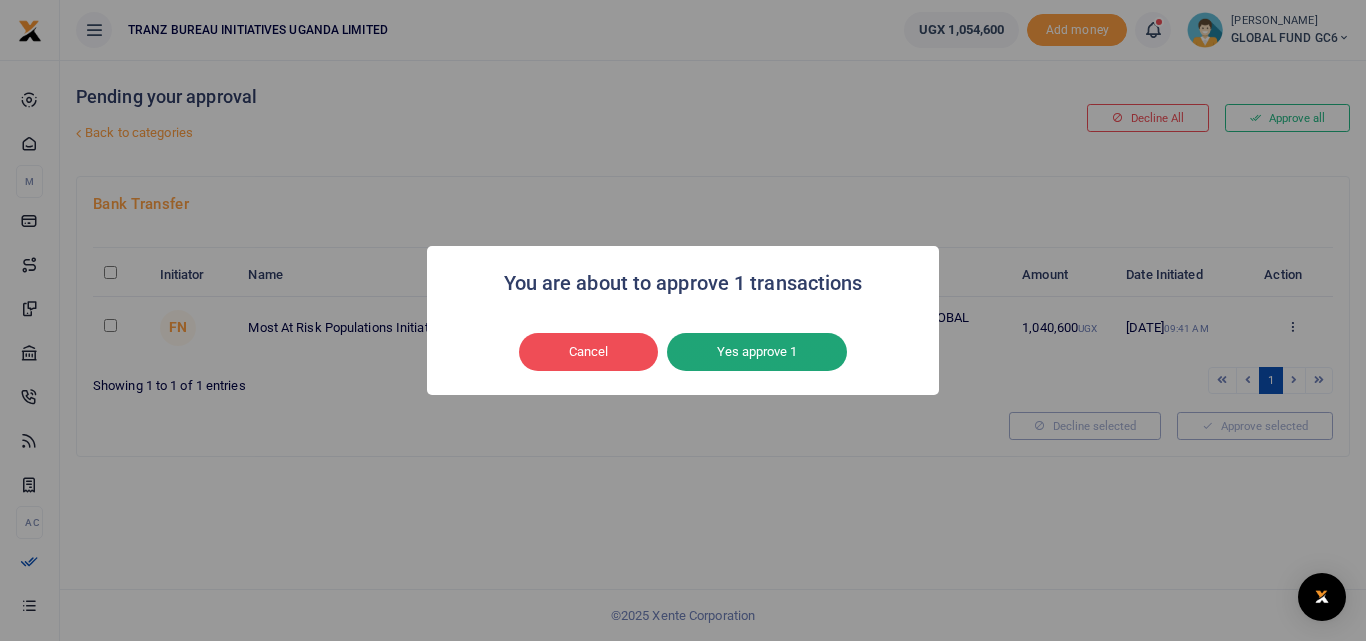 click on "Yes approve 1" at bounding box center [757, 352] 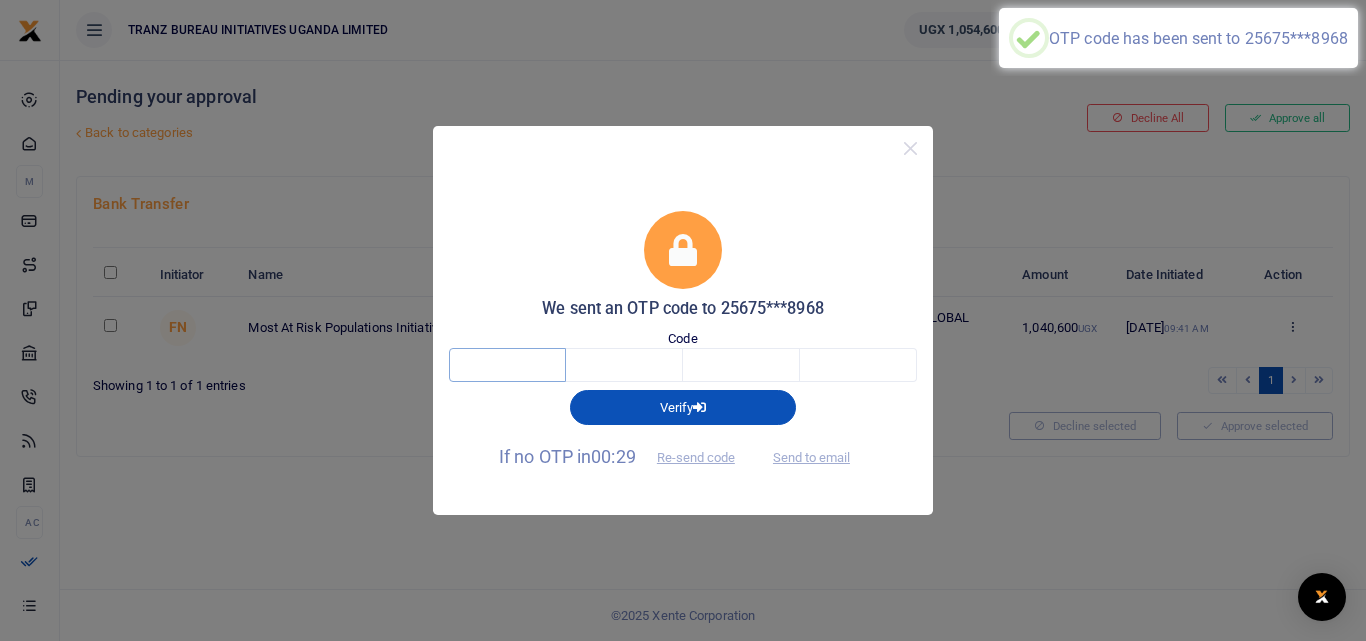 click at bounding box center [507, 365] 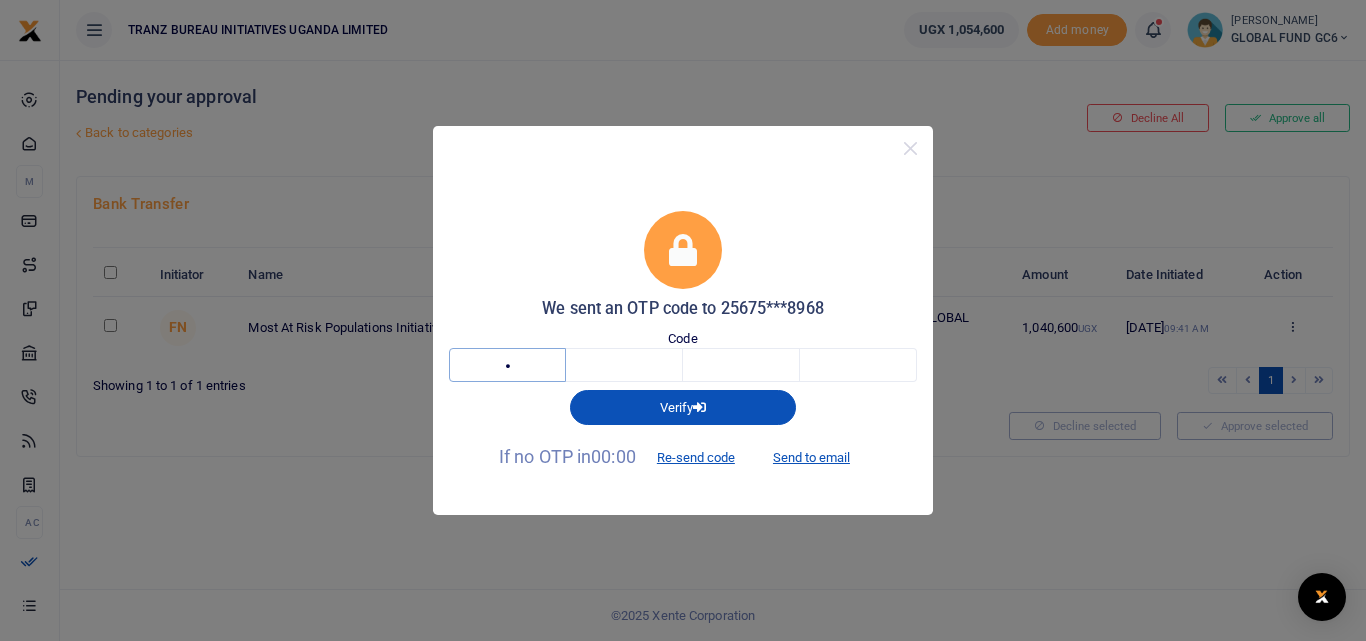 type on "7" 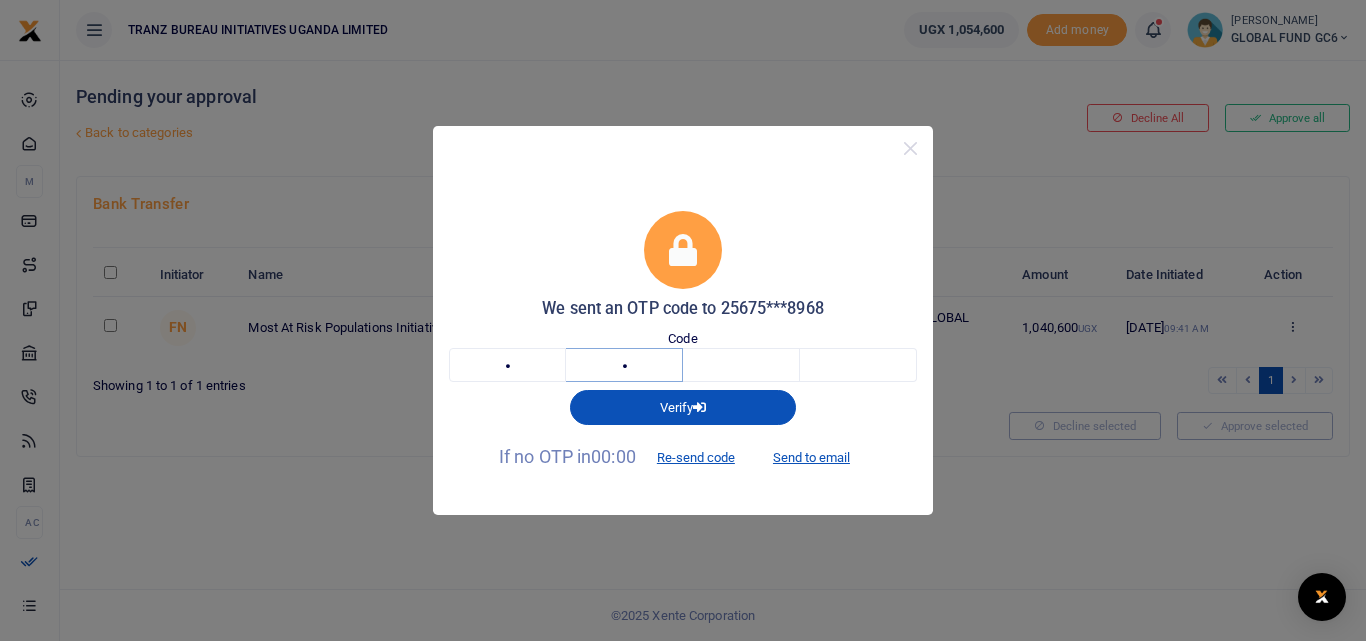 type on "8" 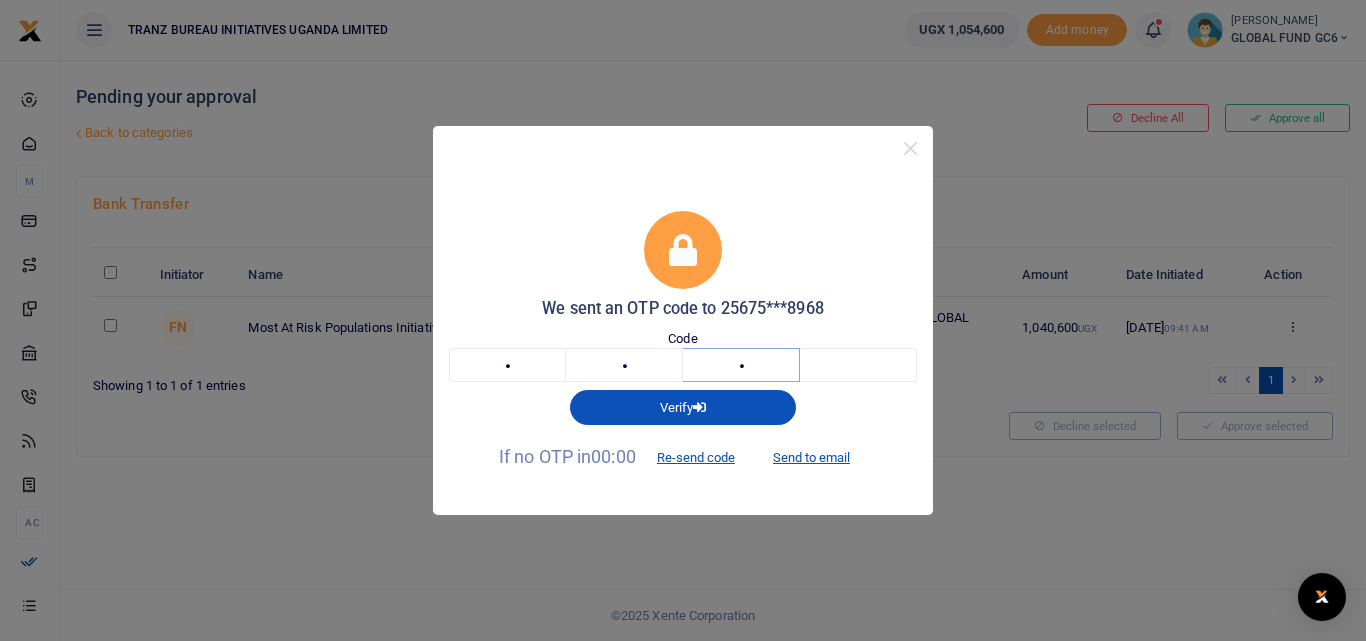 type on "3" 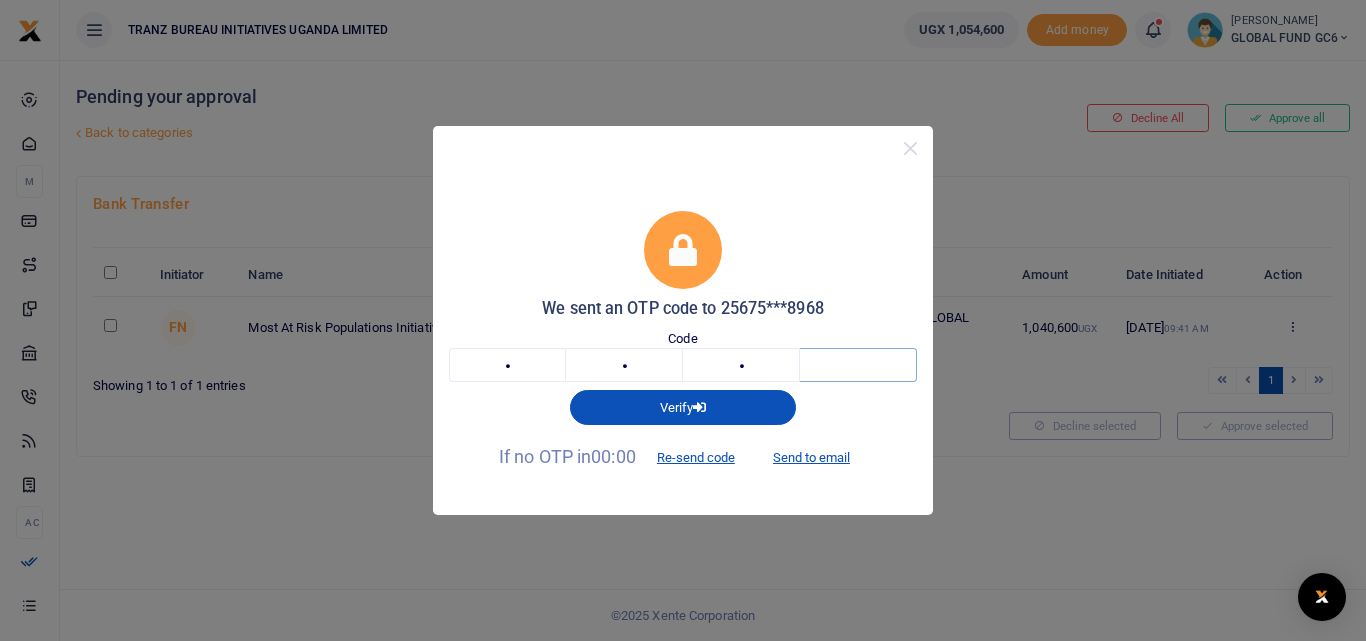 type on "5" 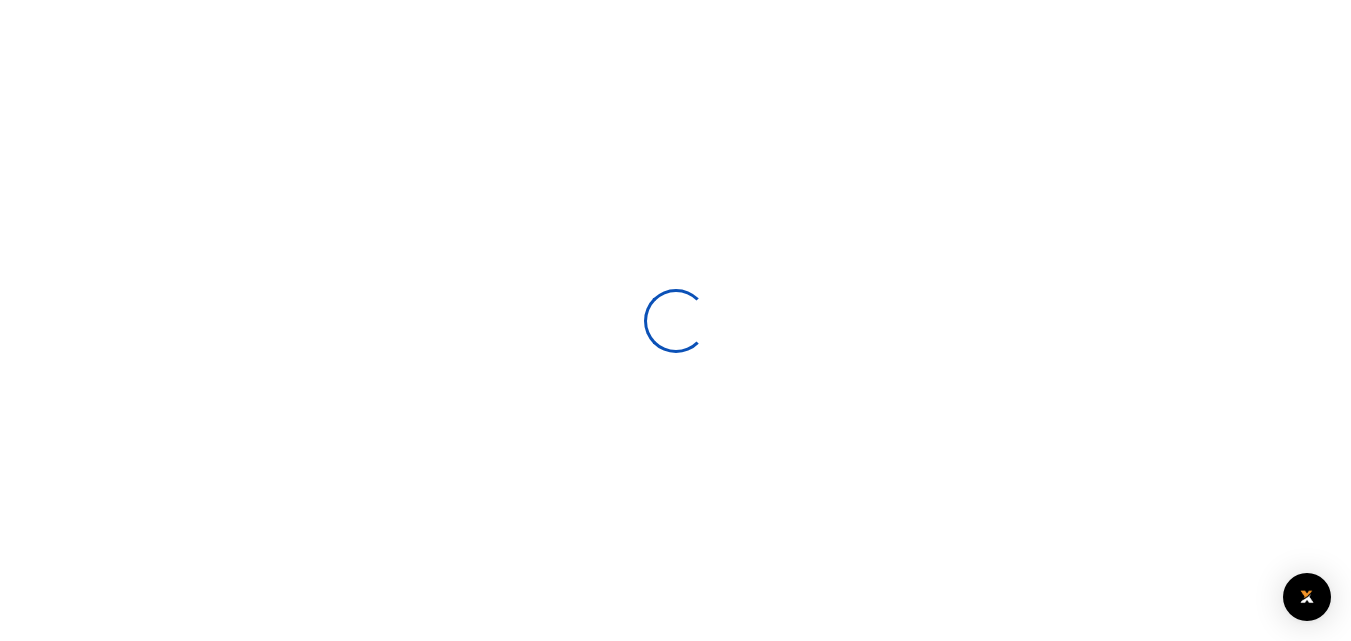 scroll, scrollTop: 0, scrollLeft: 0, axis: both 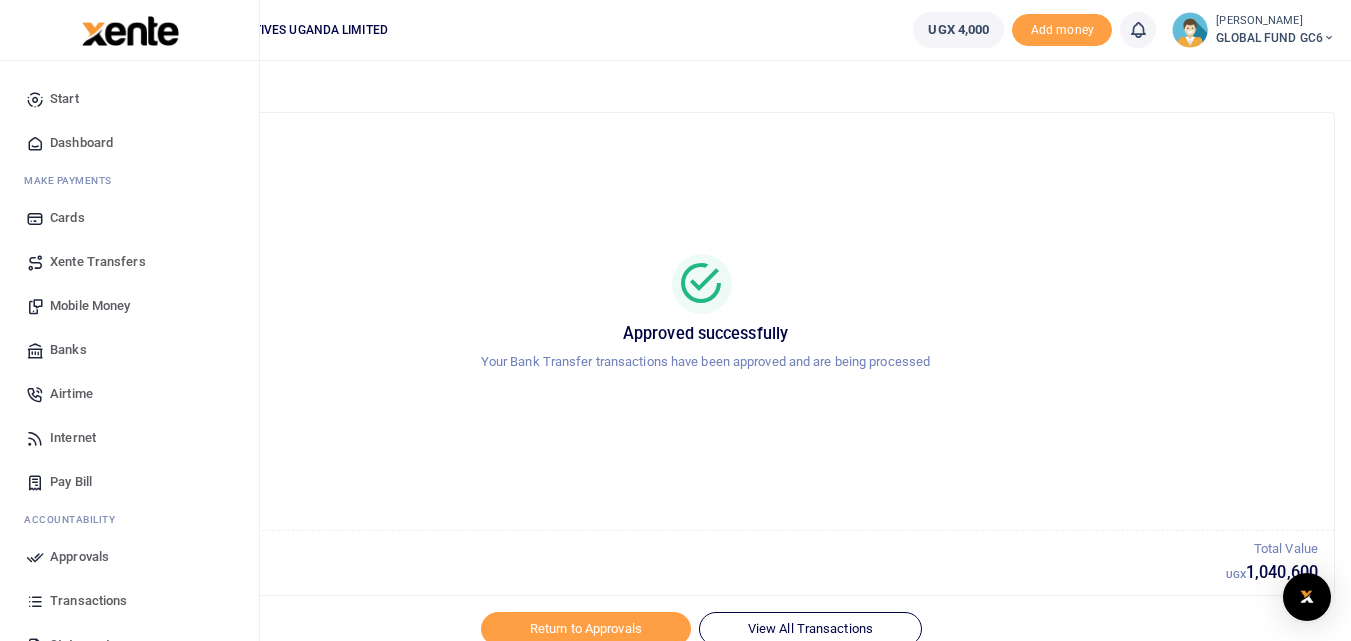 click on "Transactions" at bounding box center [88, 601] 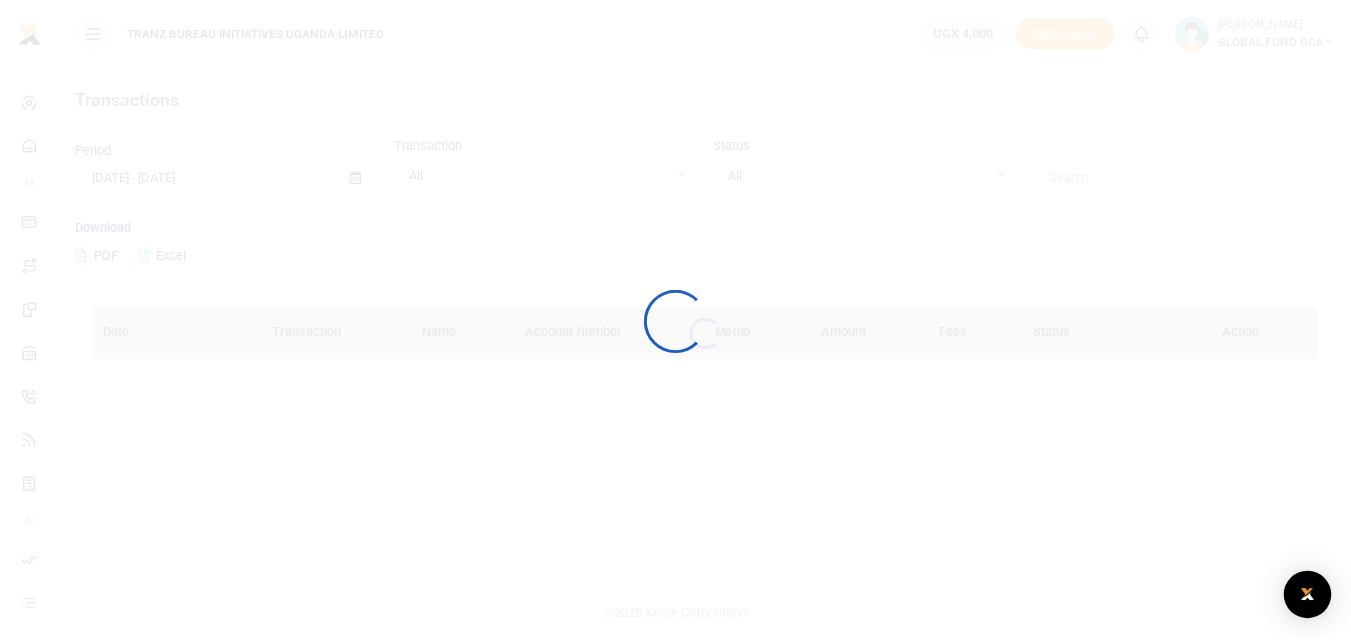 scroll, scrollTop: 0, scrollLeft: 0, axis: both 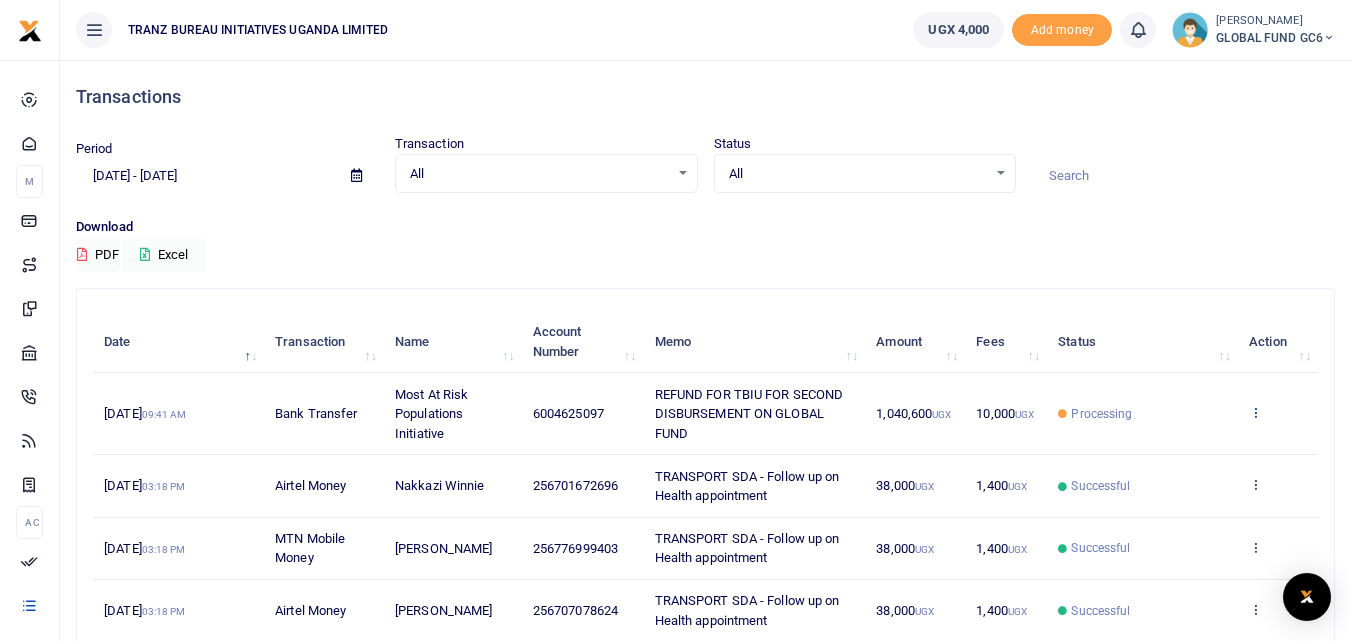 click at bounding box center (1255, 412) 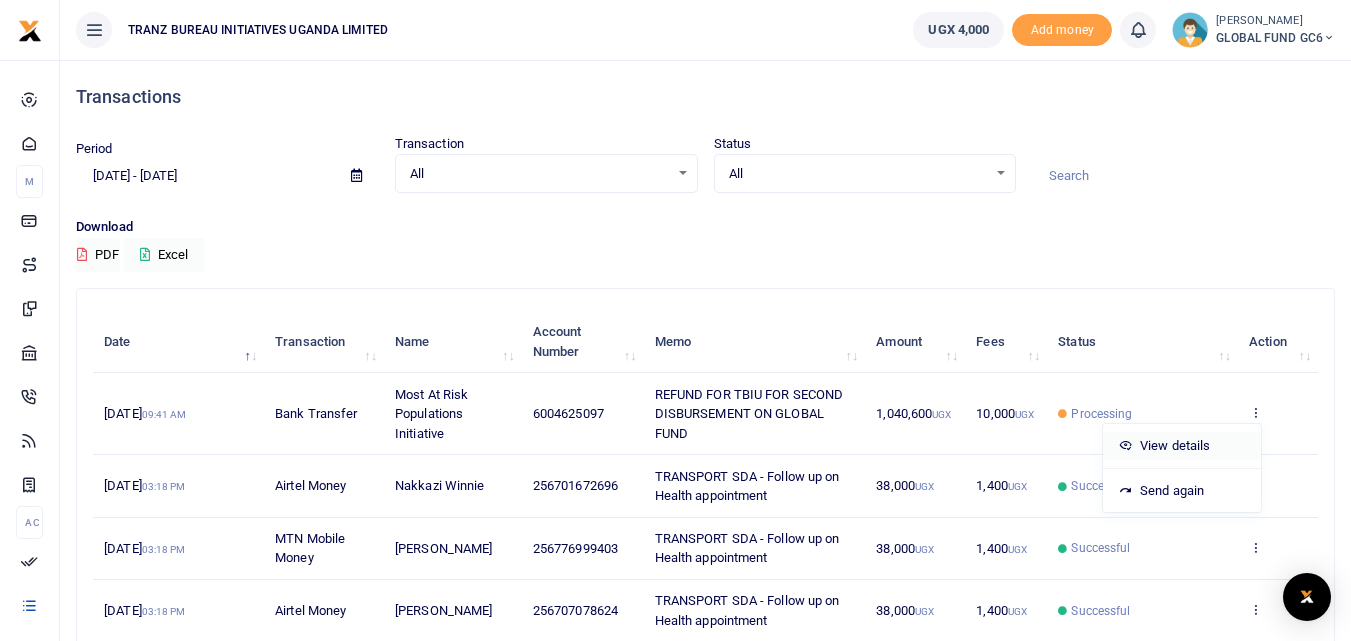 click on "View details" at bounding box center (1182, 446) 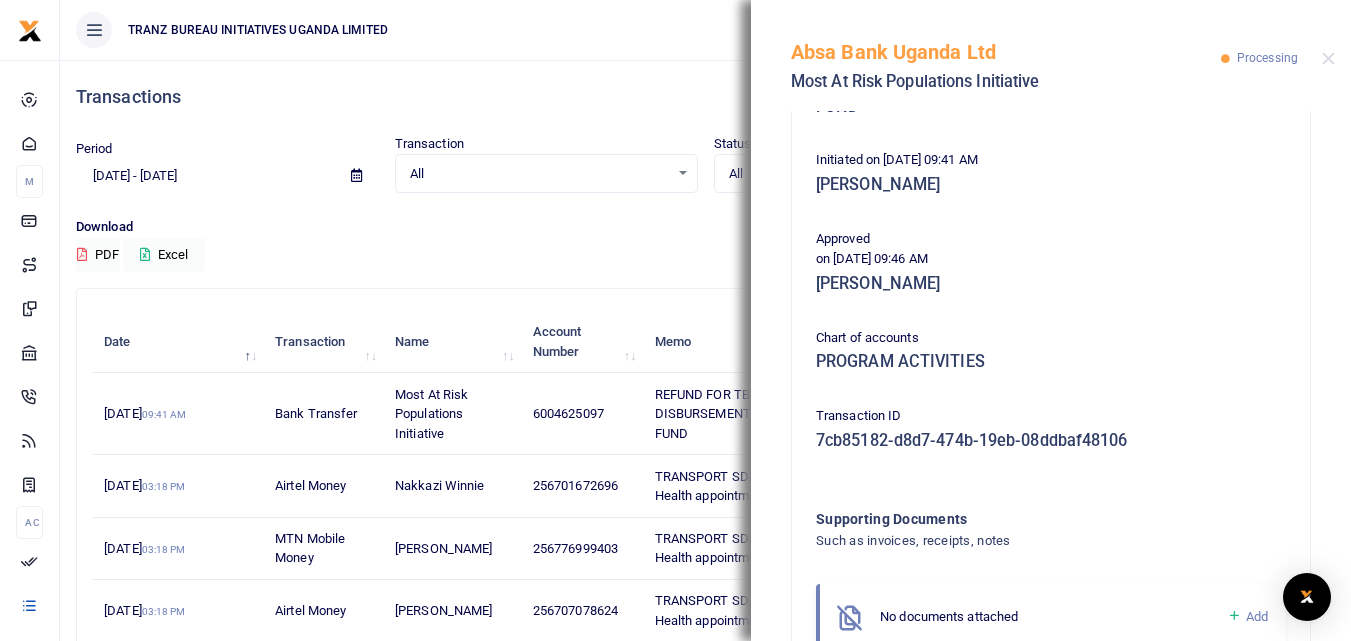scroll, scrollTop: 473, scrollLeft: 0, axis: vertical 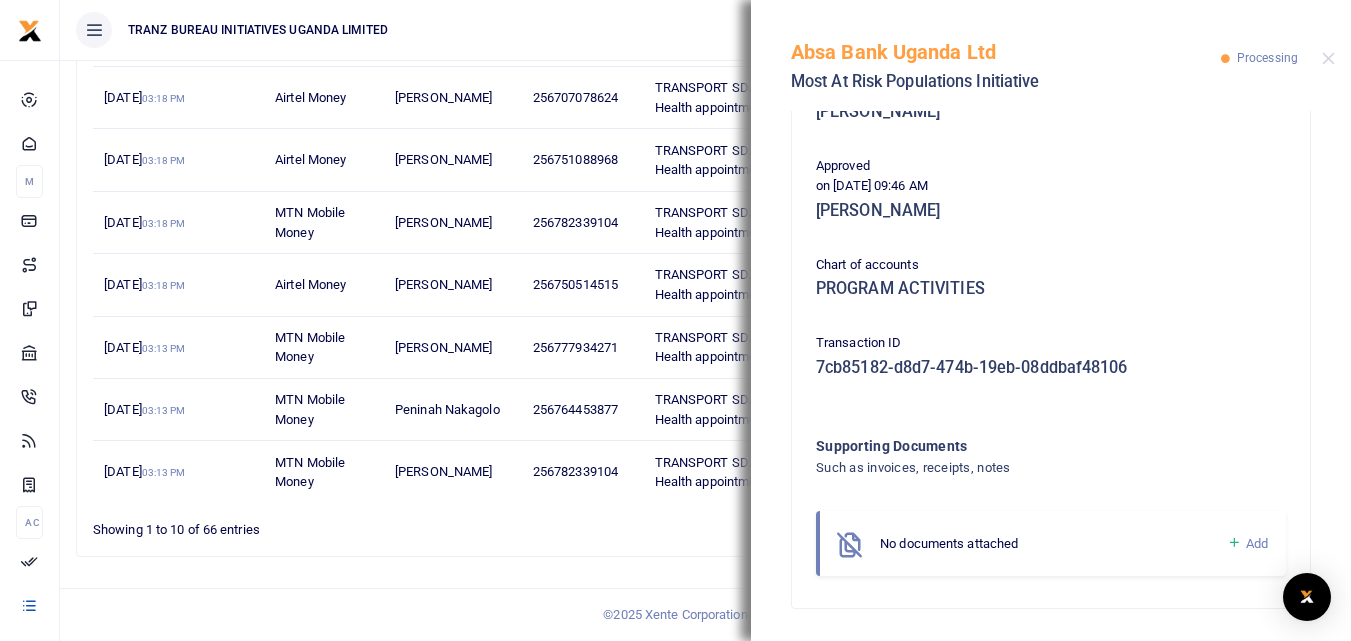 drag, startPoint x: 1089, startPoint y: 205, endPoint x: 1077, endPoint y: 215, distance: 15.6205 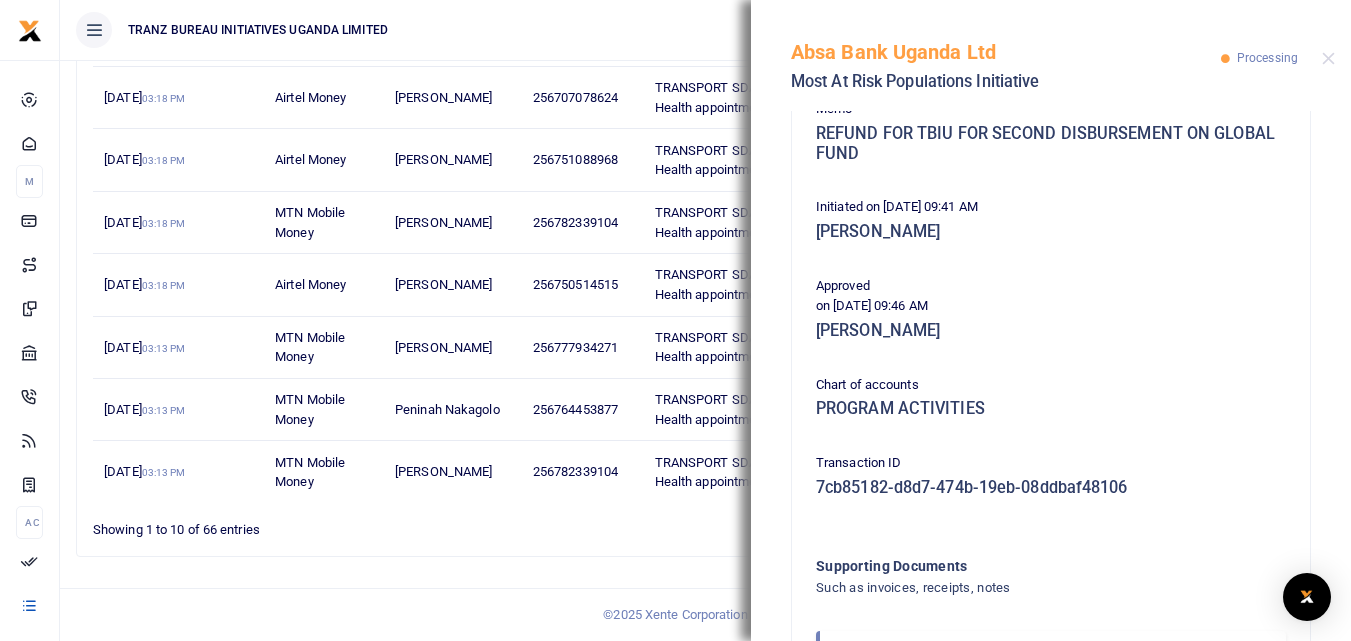 scroll, scrollTop: 473, scrollLeft: 0, axis: vertical 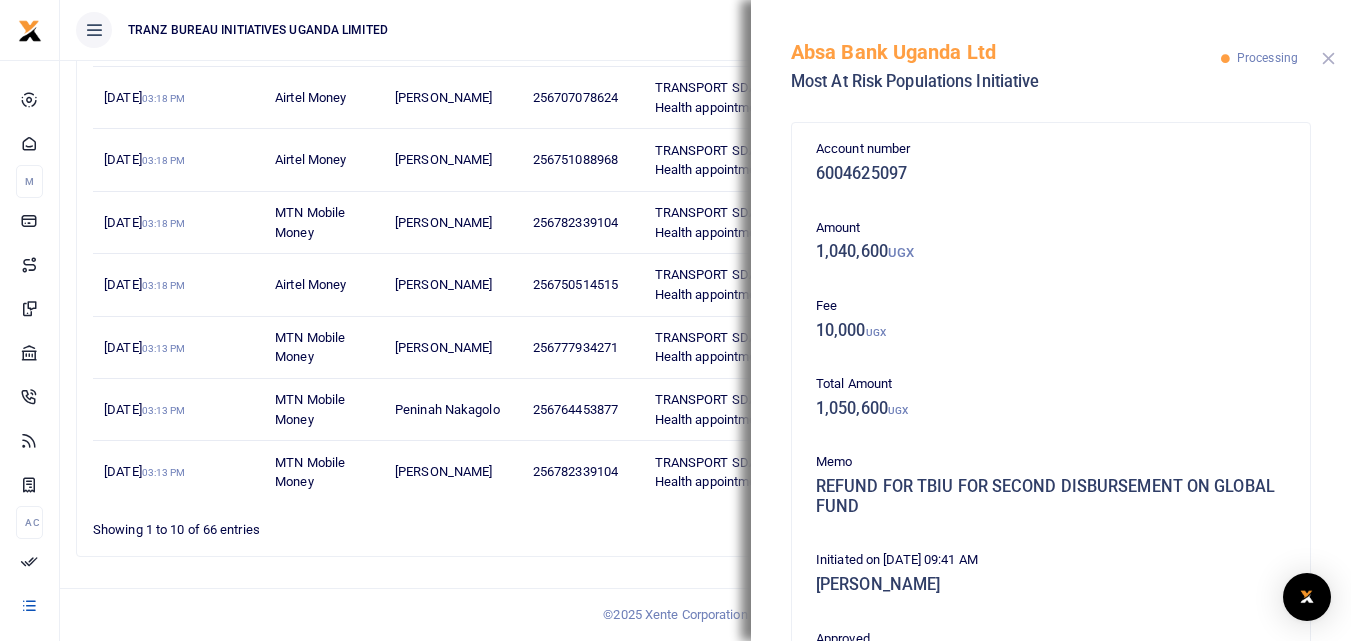 click at bounding box center [1328, 58] 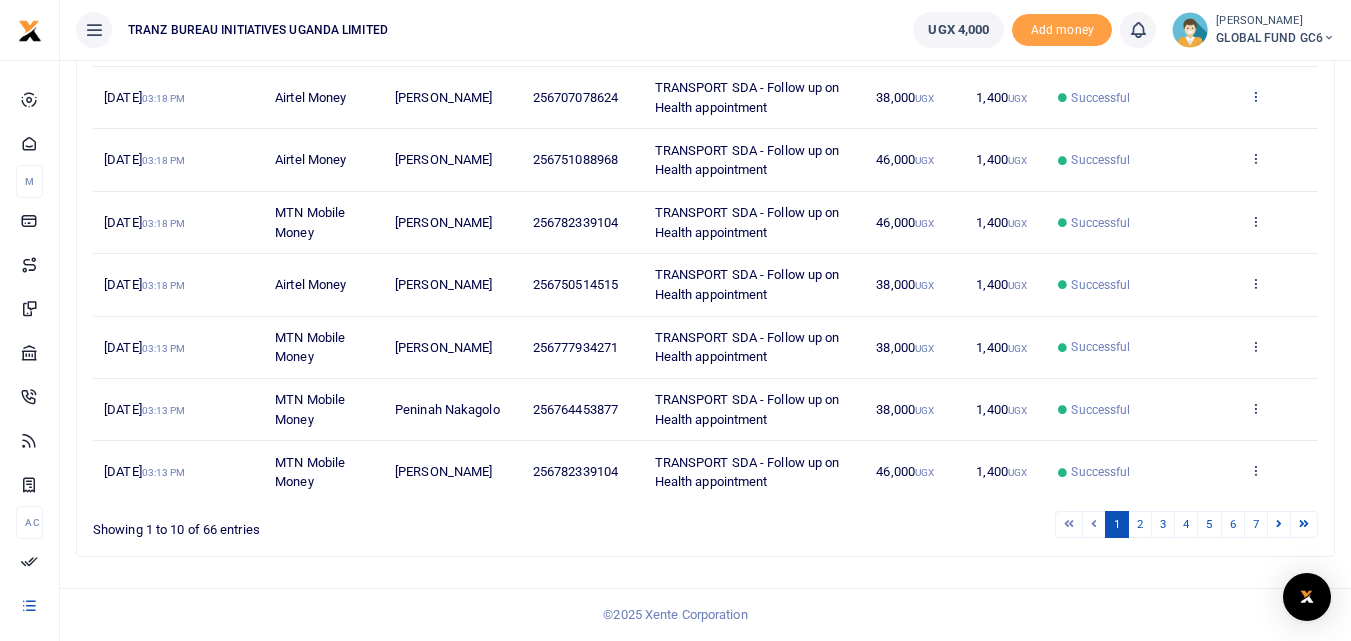 click at bounding box center (1255, 96) 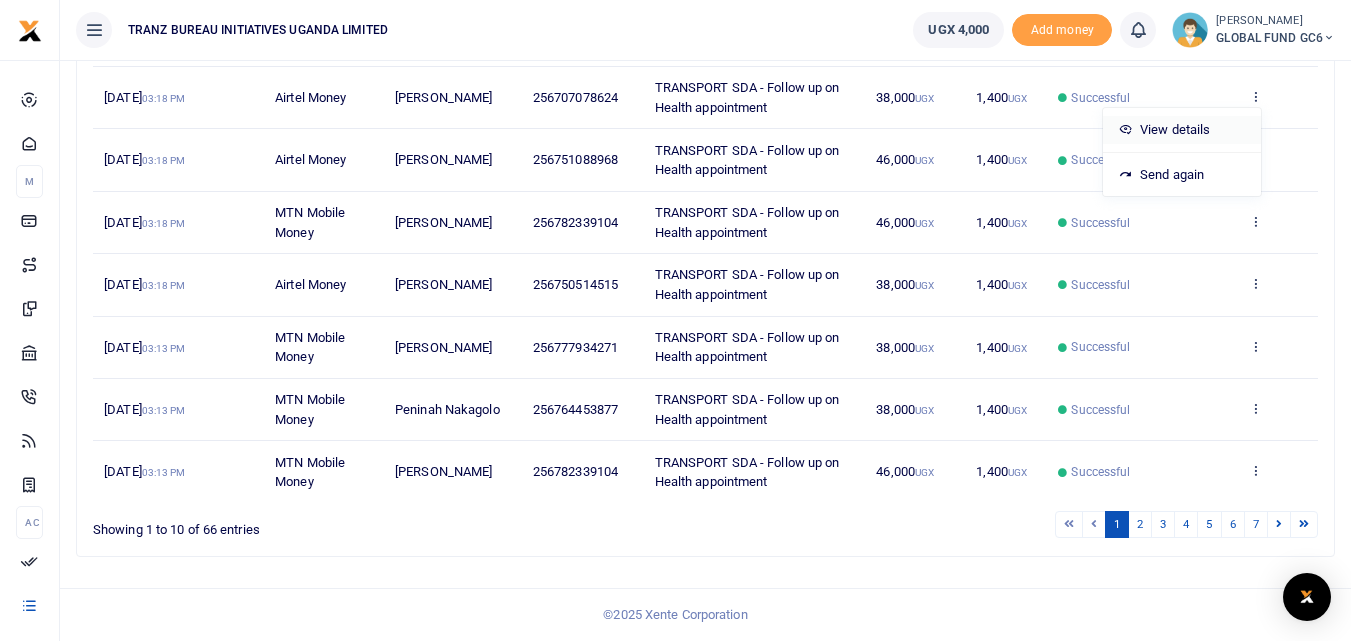 click on "View details" at bounding box center [1182, 130] 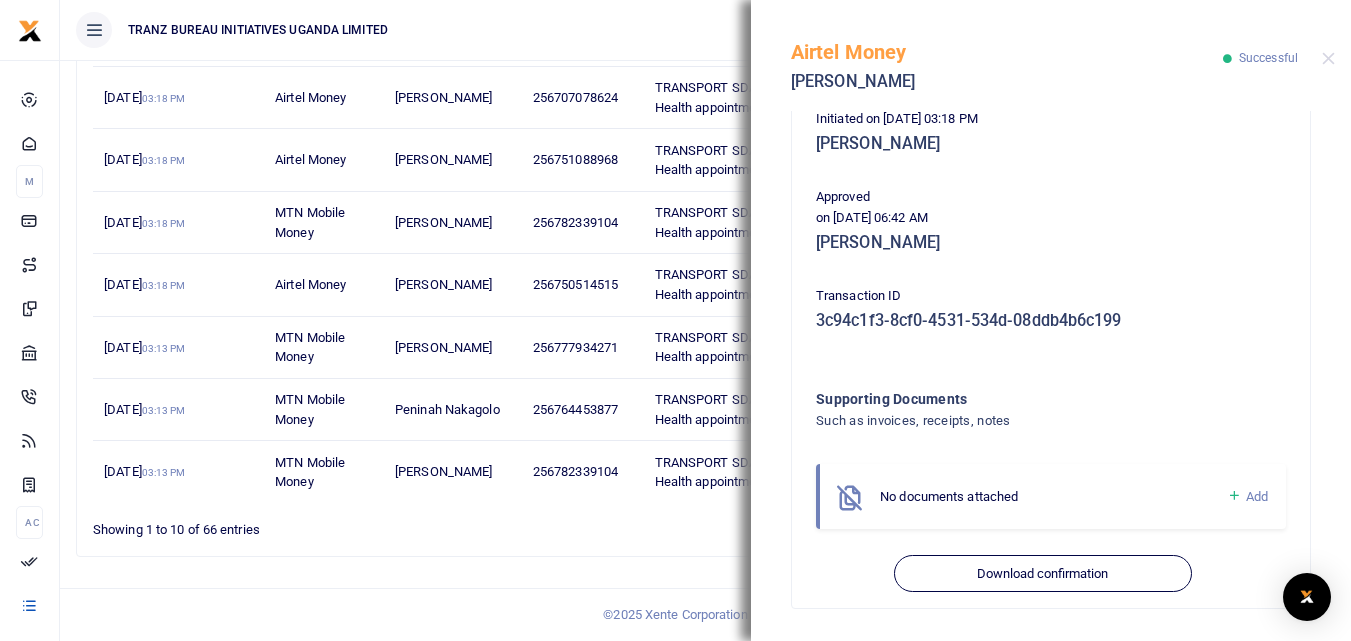 scroll, scrollTop: 0, scrollLeft: 0, axis: both 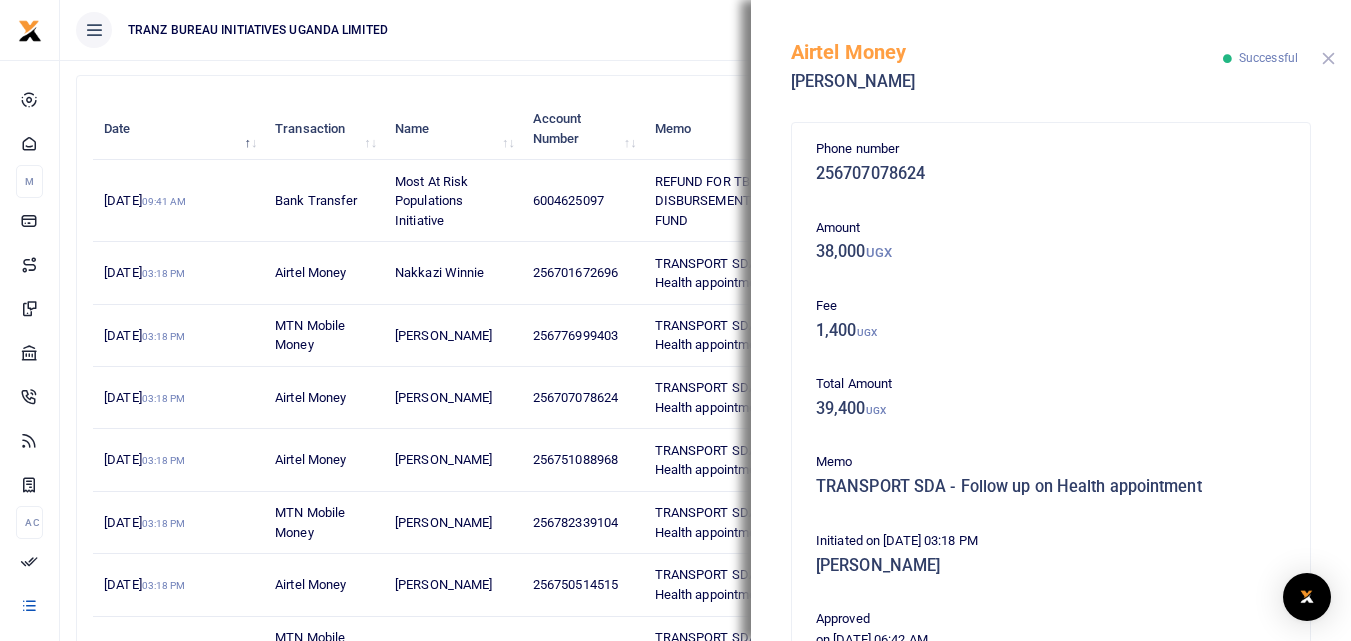 click at bounding box center (1328, 58) 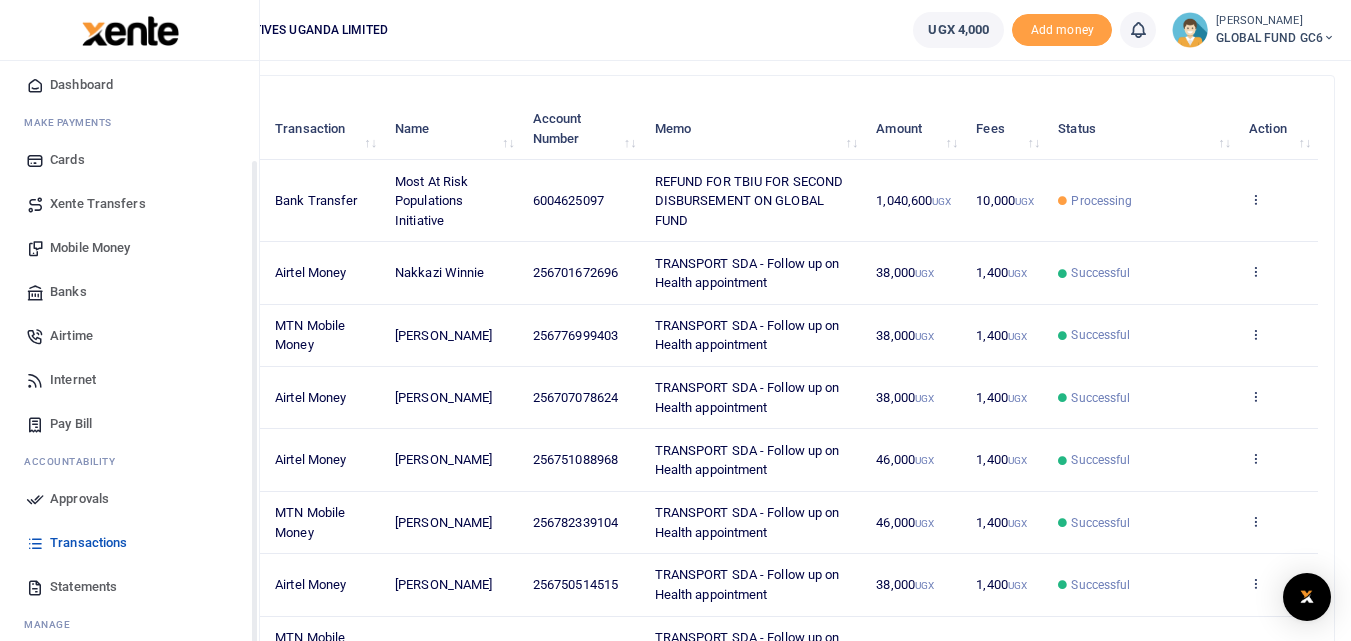 scroll, scrollTop: 116, scrollLeft: 0, axis: vertical 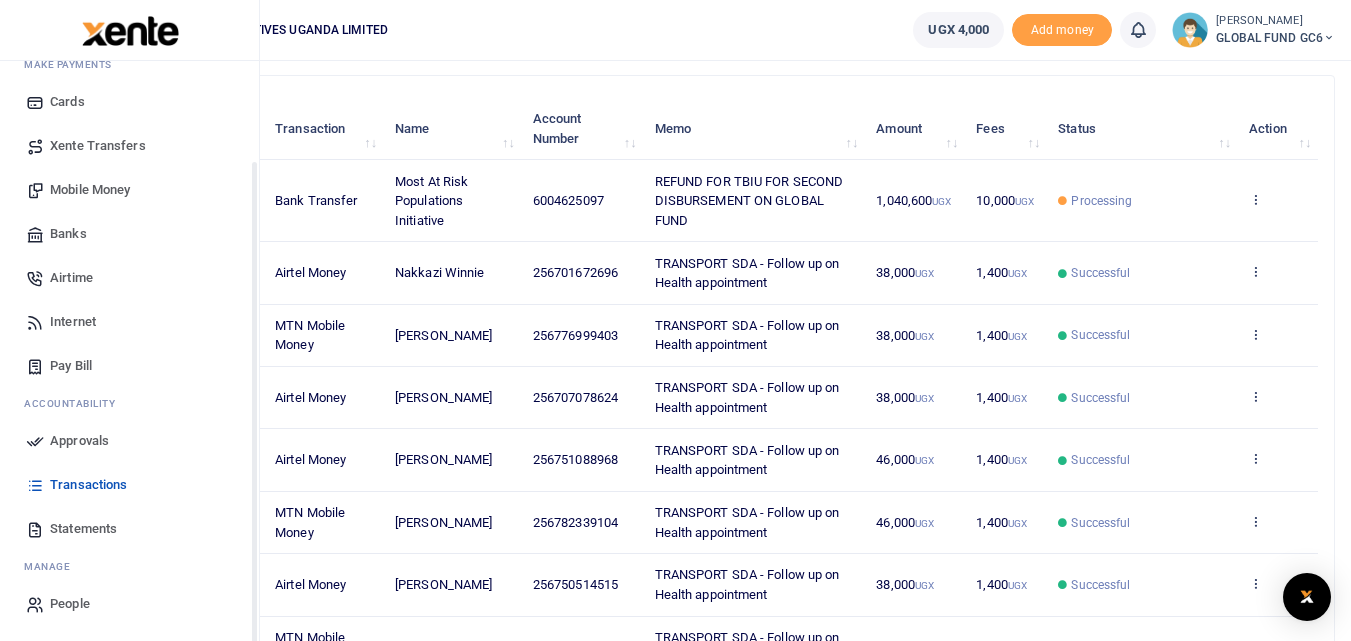 click on "Statements" at bounding box center [83, 529] 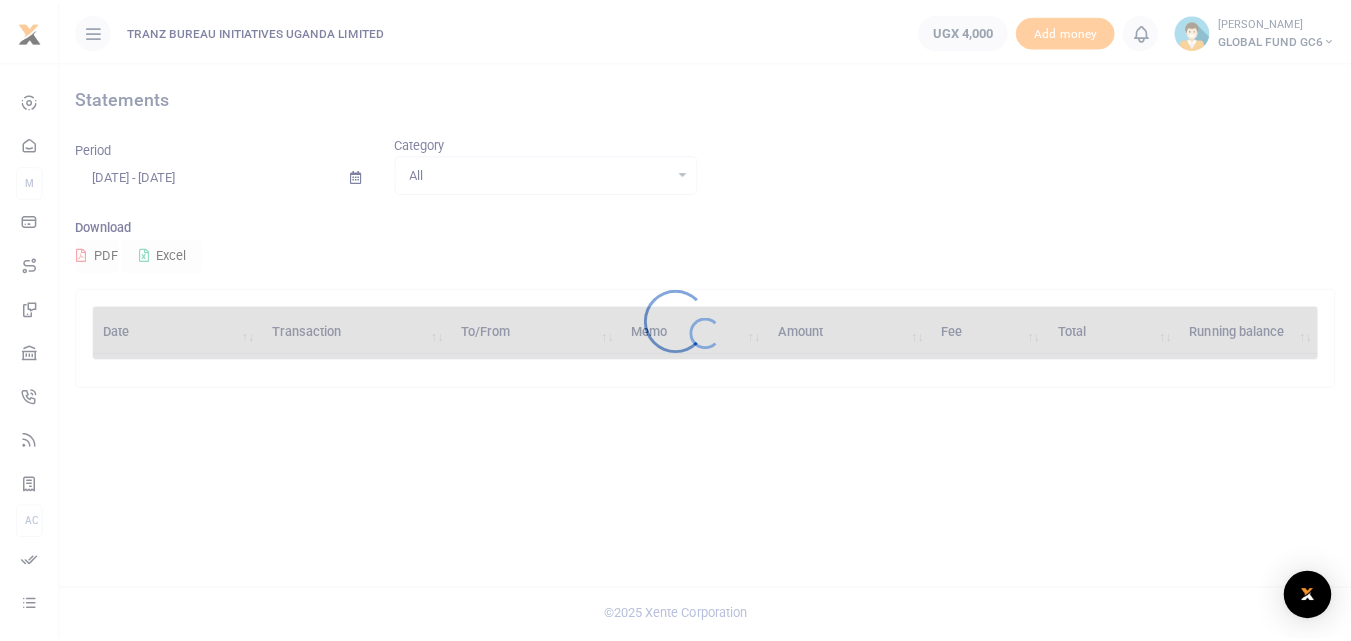scroll, scrollTop: 0, scrollLeft: 0, axis: both 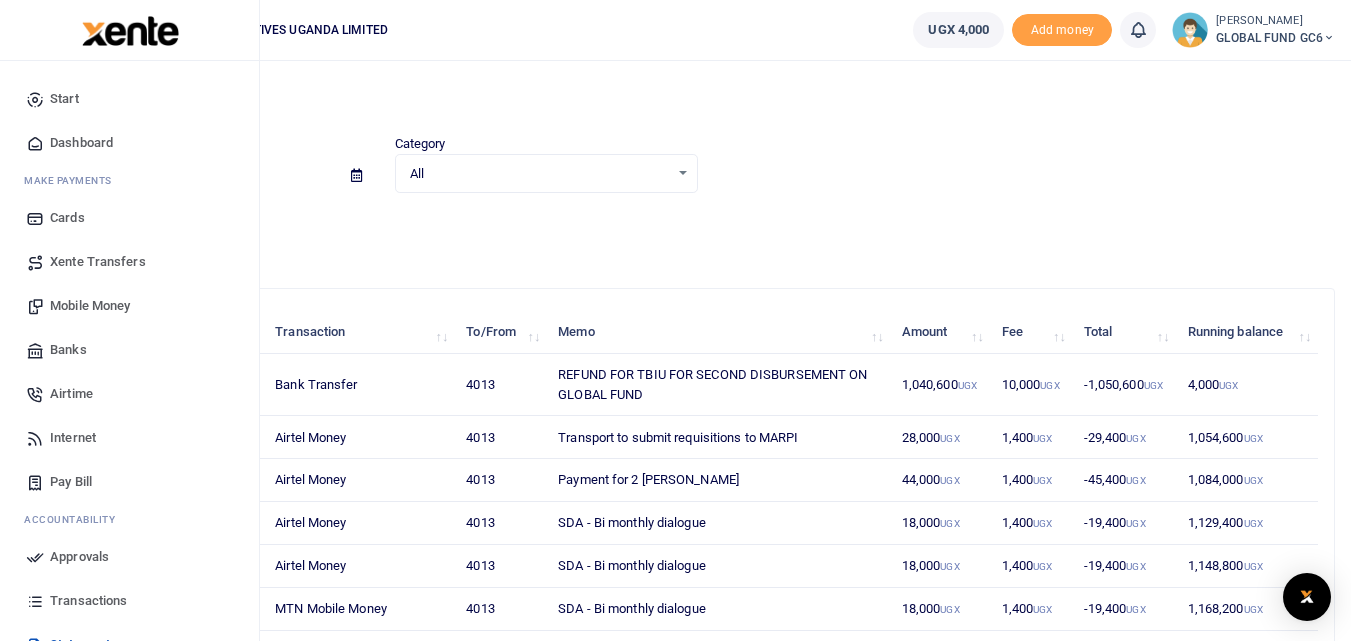 click on "Transactions" at bounding box center [88, 601] 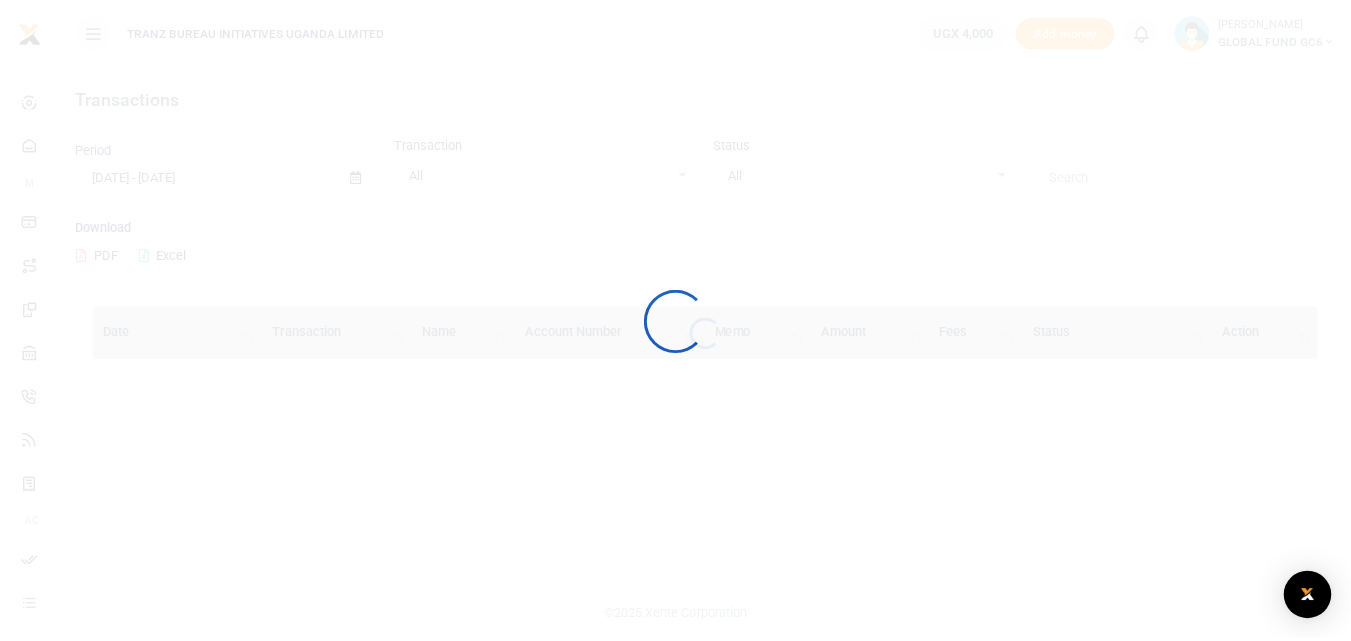 scroll, scrollTop: 0, scrollLeft: 0, axis: both 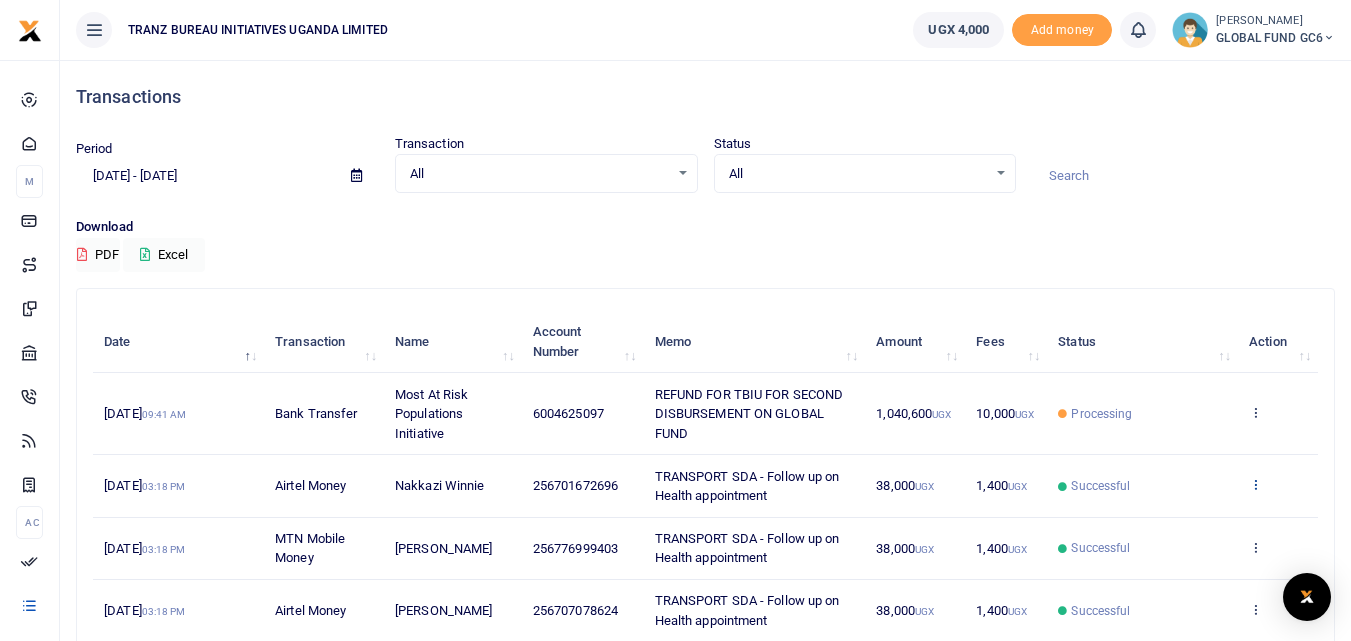 click at bounding box center [1255, 484] 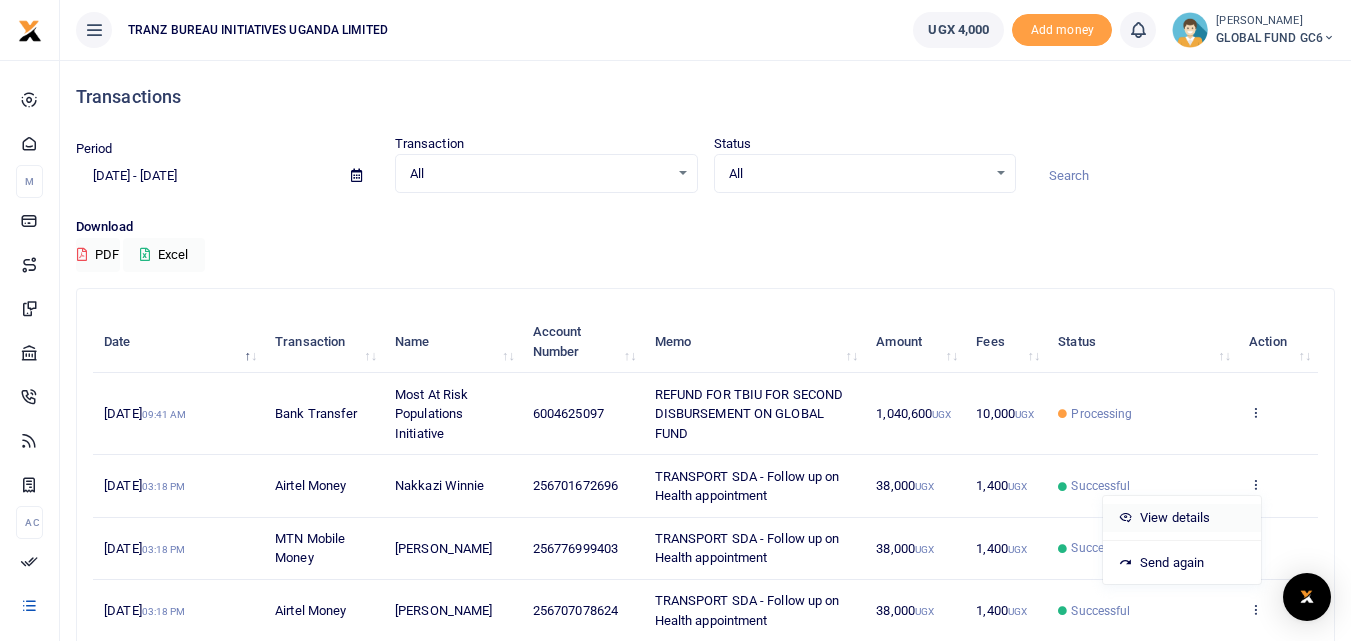 click on "View details" at bounding box center [1182, 518] 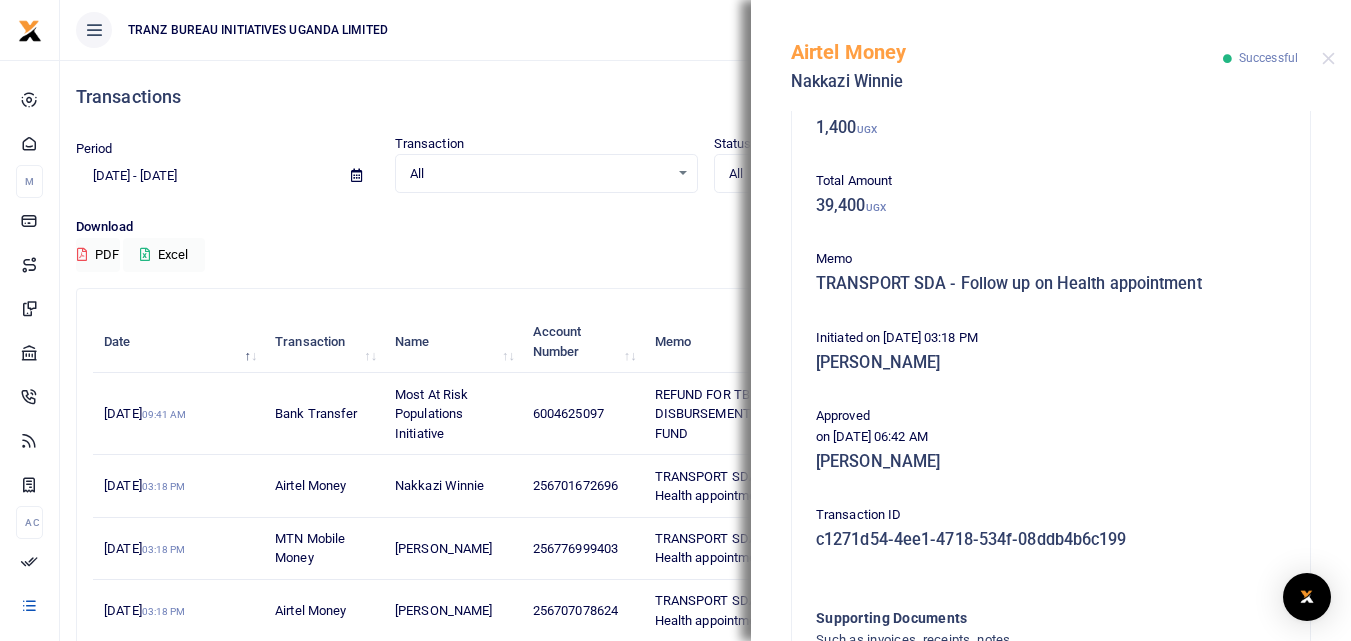 scroll, scrollTop: 22, scrollLeft: 0, axis: vertical 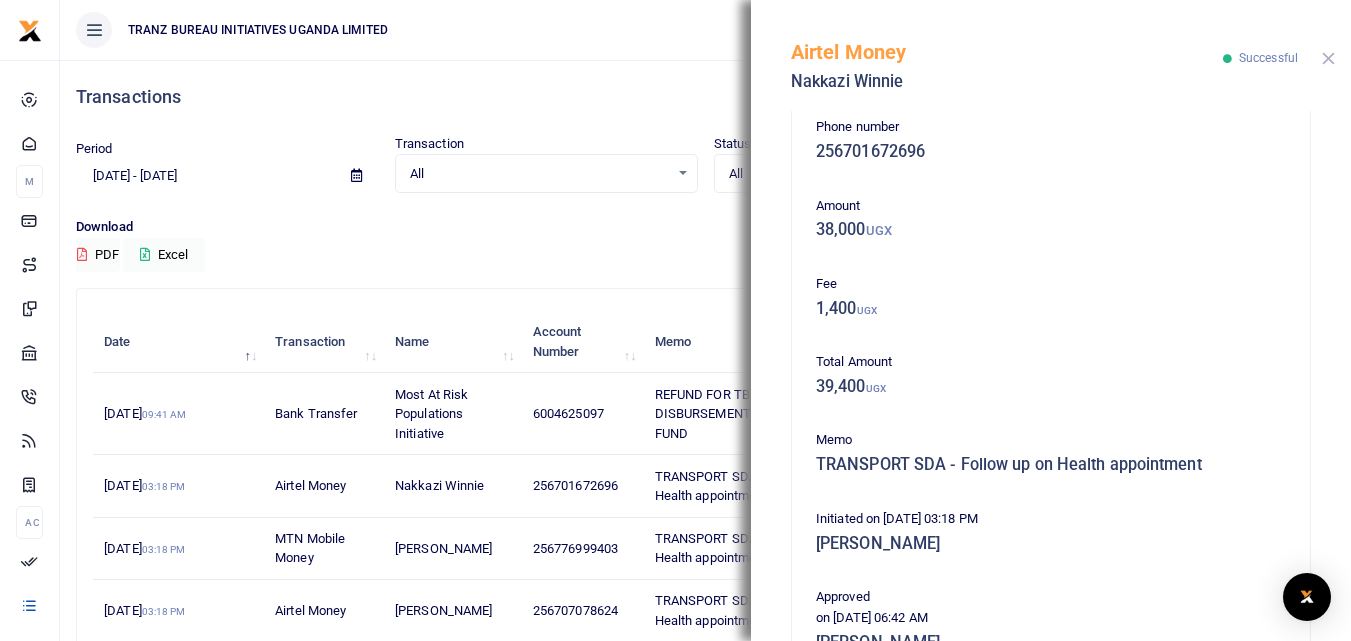 click at bounding box center [1328, 58] 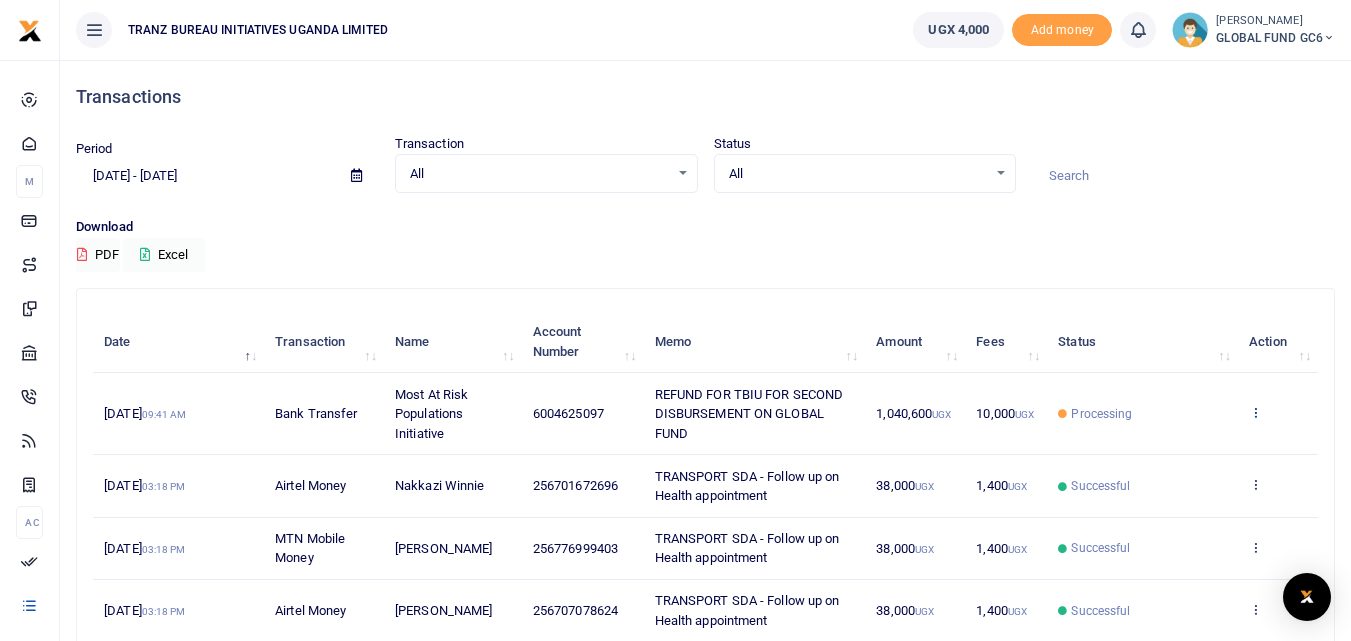 click at bounding box center (1255, 412) 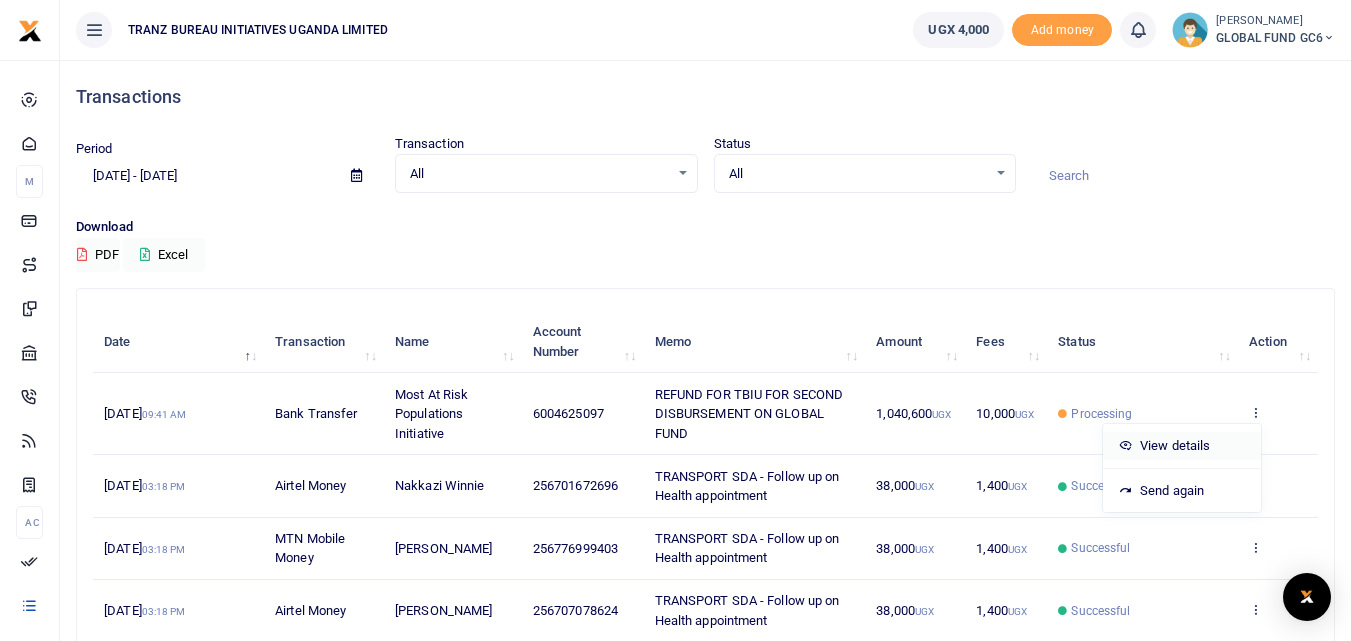 click on "View details" at bounding box center [1182, 446] 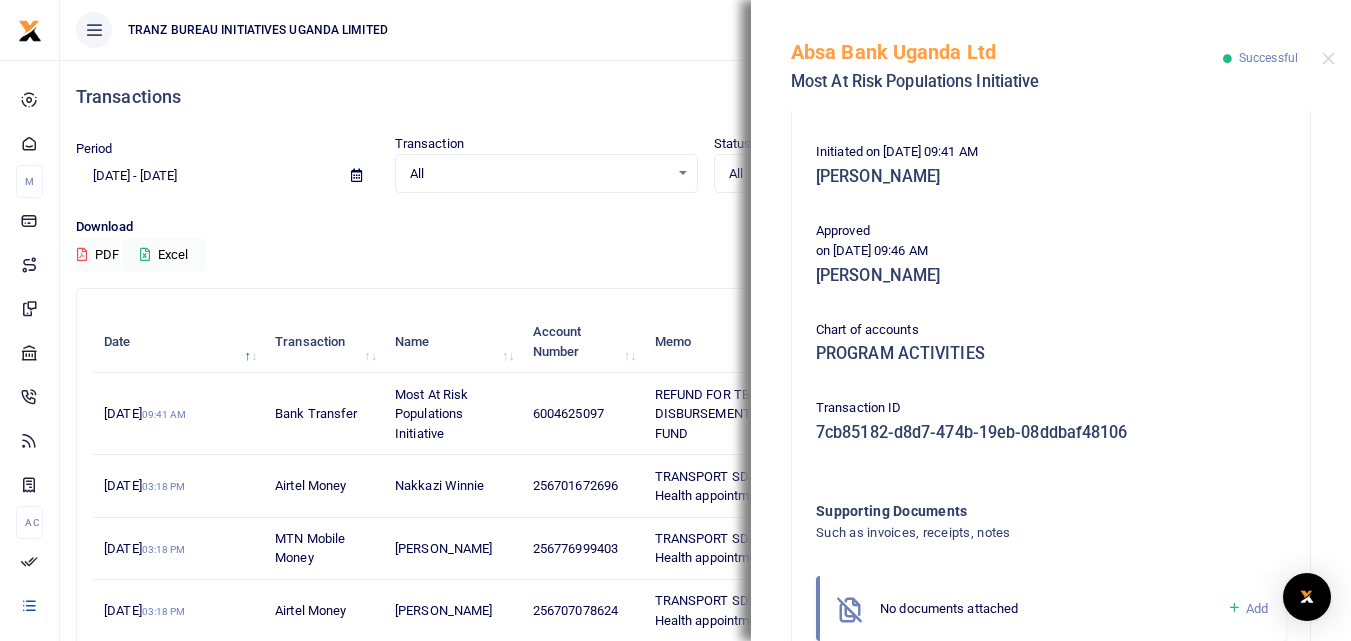 scroll, scrollTop: 520, scrollLeft: 0, axis: vertical 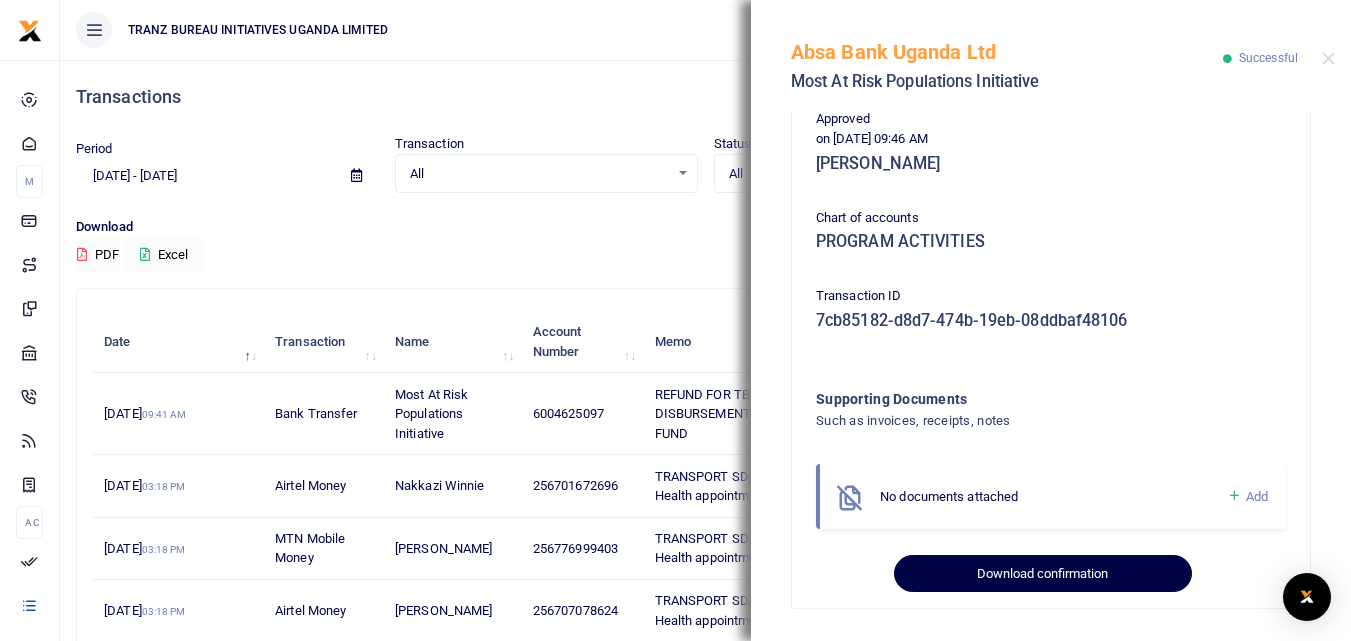 click on "Download confirmation" at bounding box center (1042, 574) 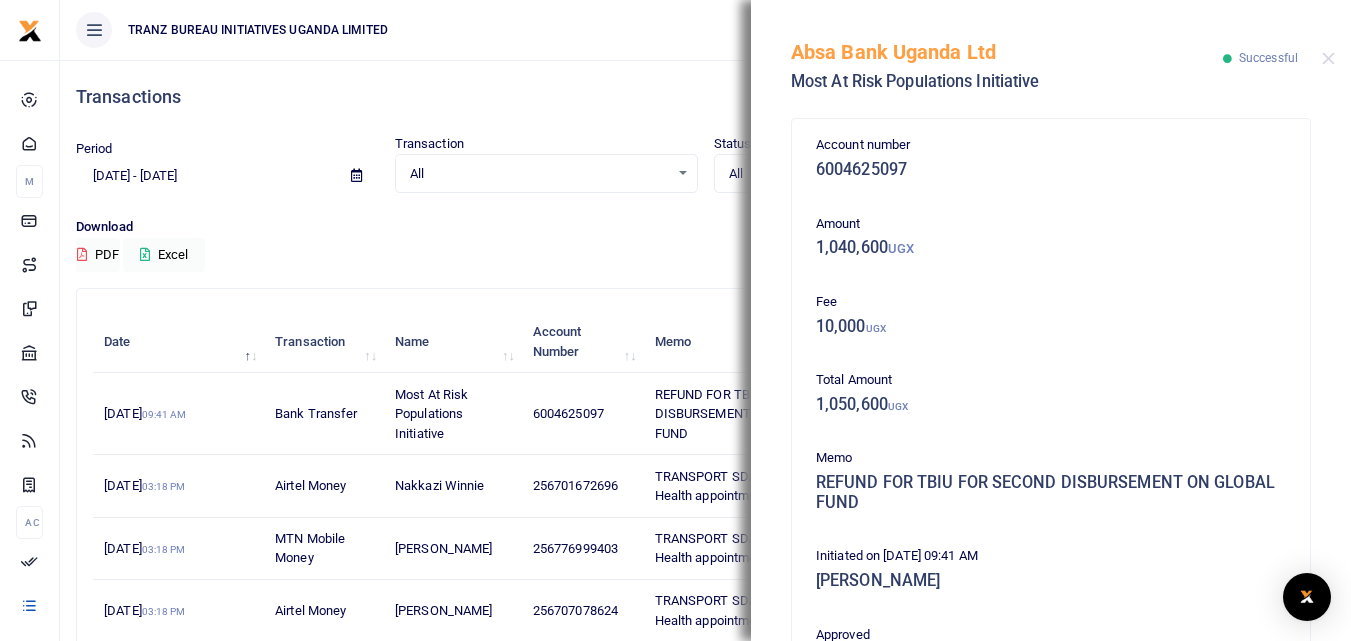 scroll, scrollTop: 0, scrollLeft: 0, axis: both 